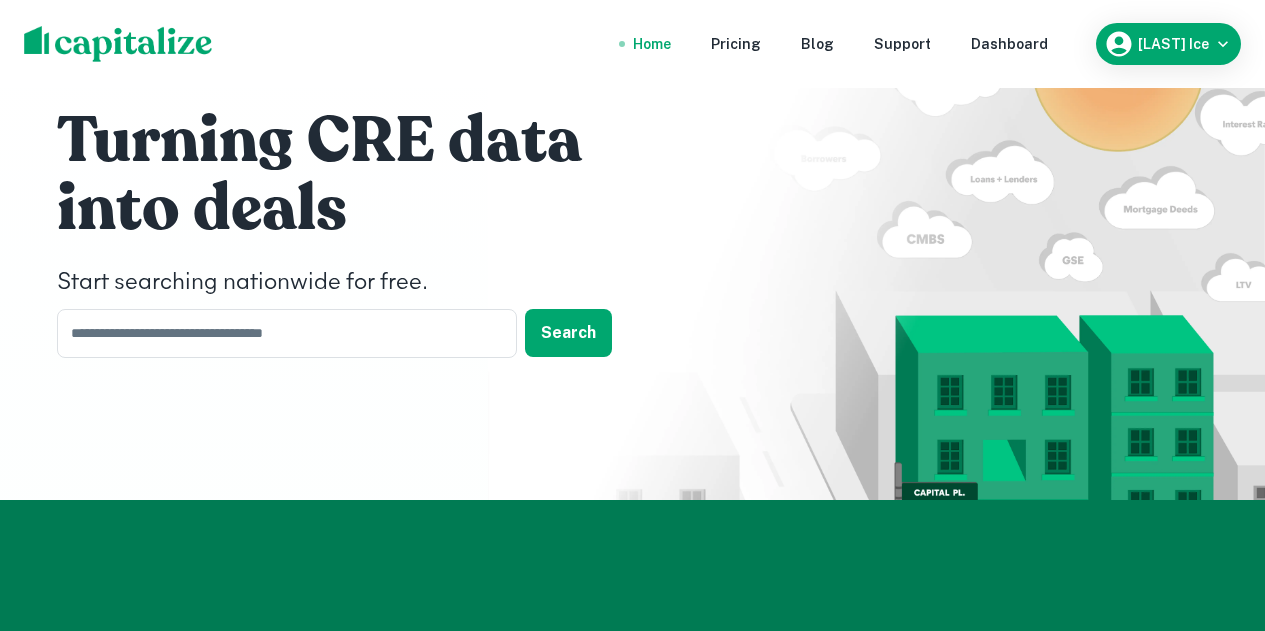 scroll, scrollTop: 0, scrollLeft: 0, axis: both 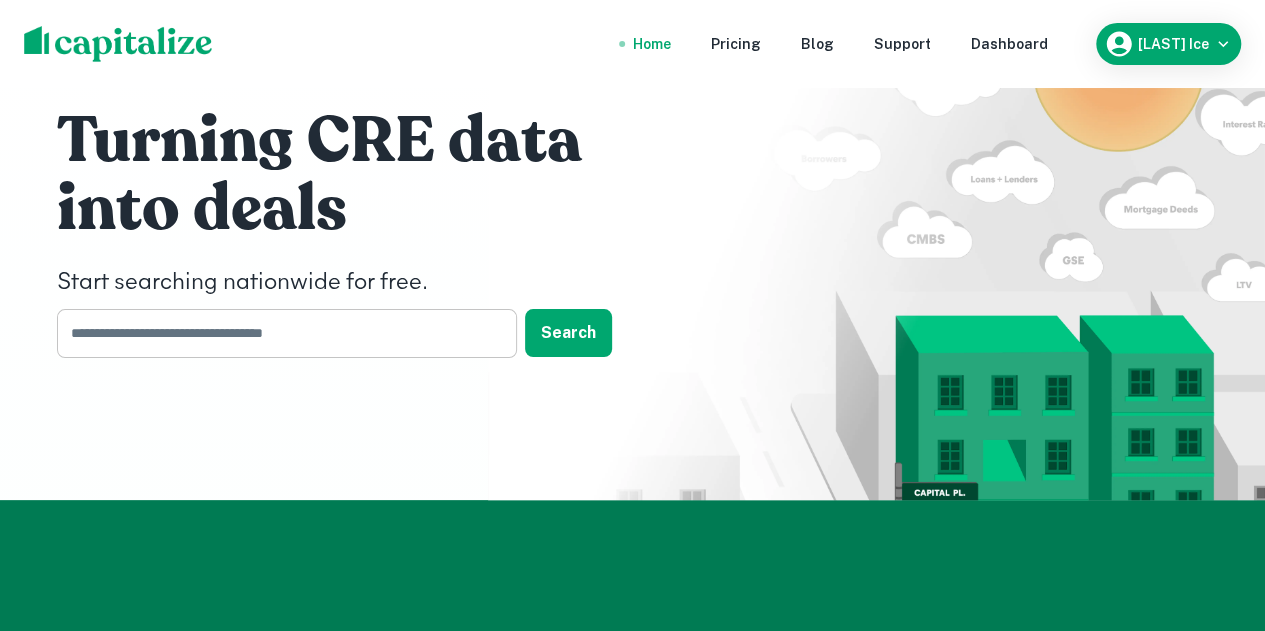 click at bounding box center (280, 333) 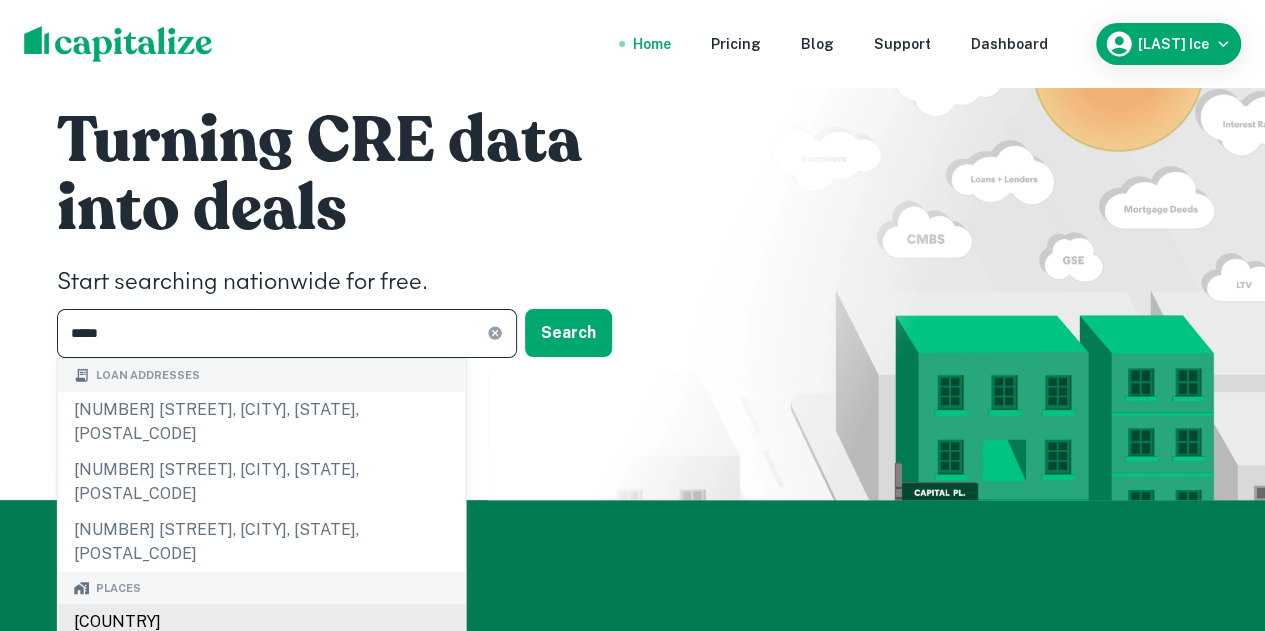 click on "[COUNTRY]" at bounding box center (262, 622) 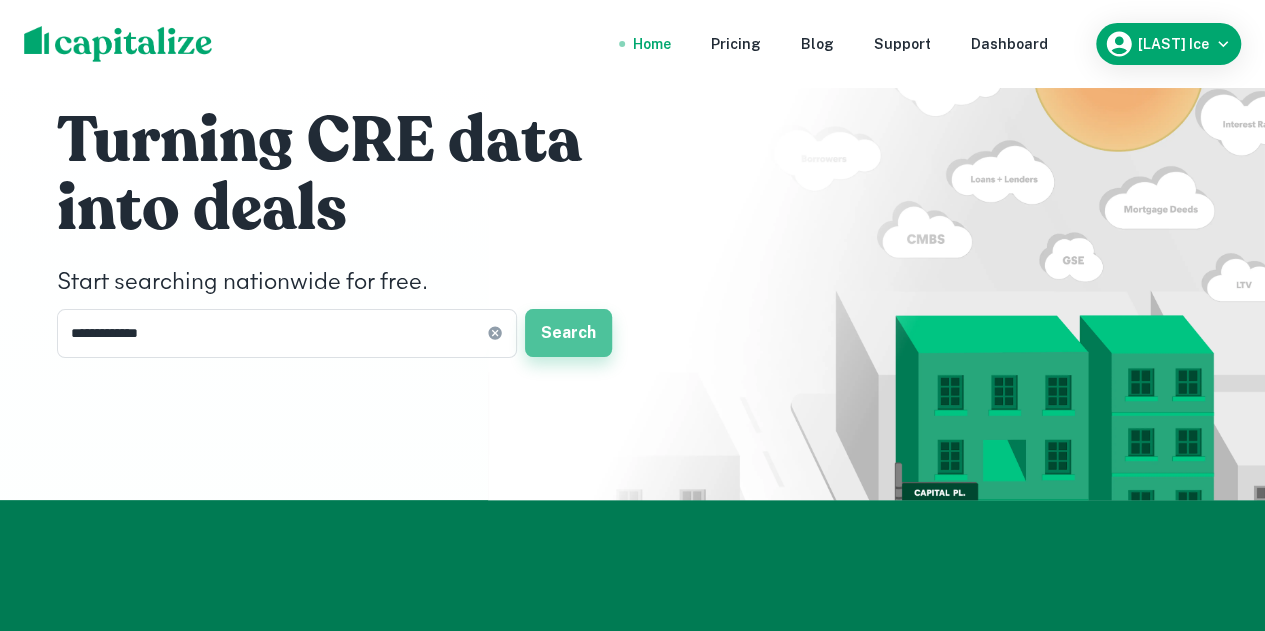 click on "Search" at bounding box center [568, 333] 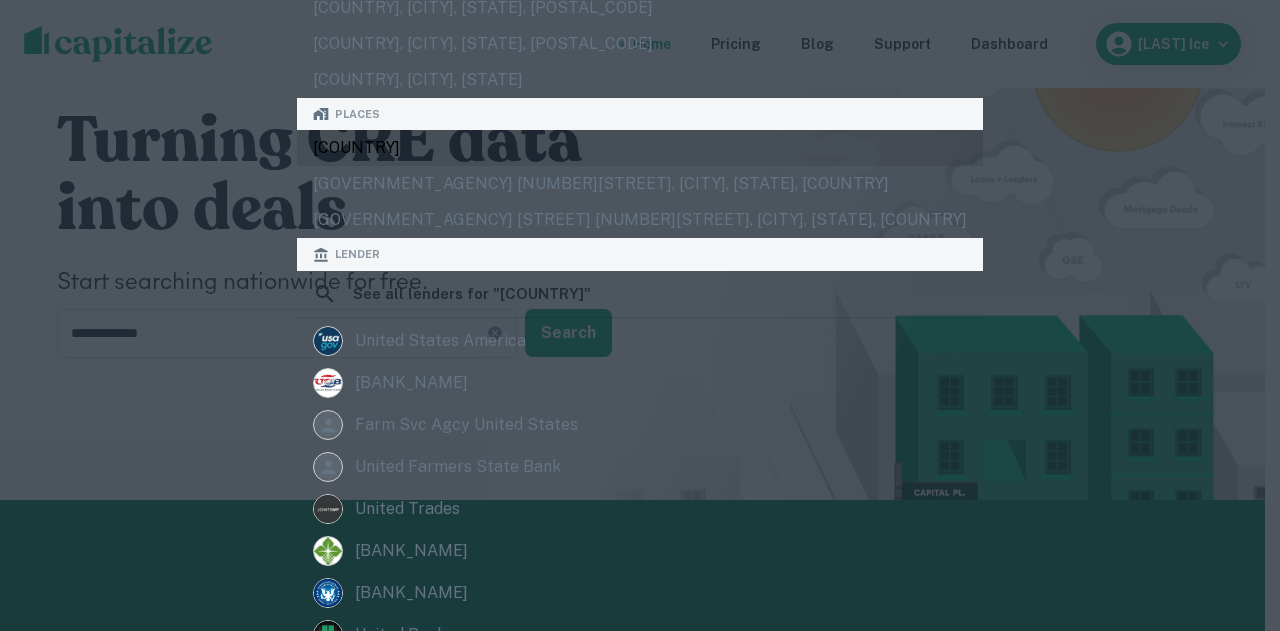 click on "[COUNTRY]" at bounding box center [640, 148] 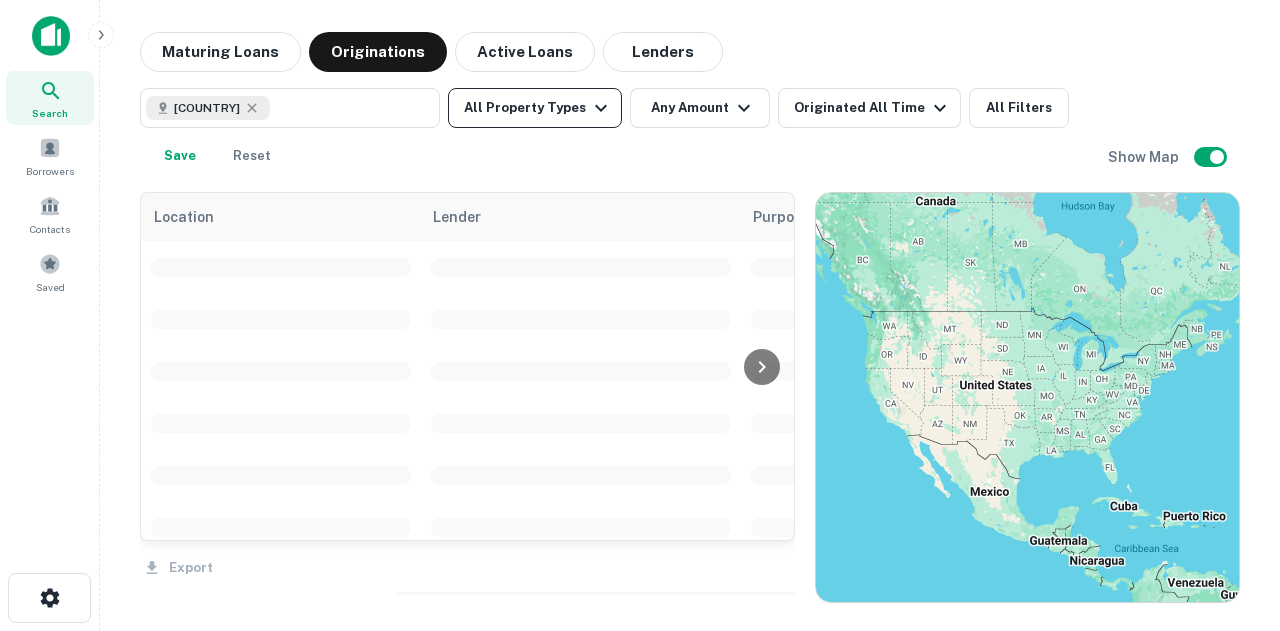 click at bounding box center [601, 108] 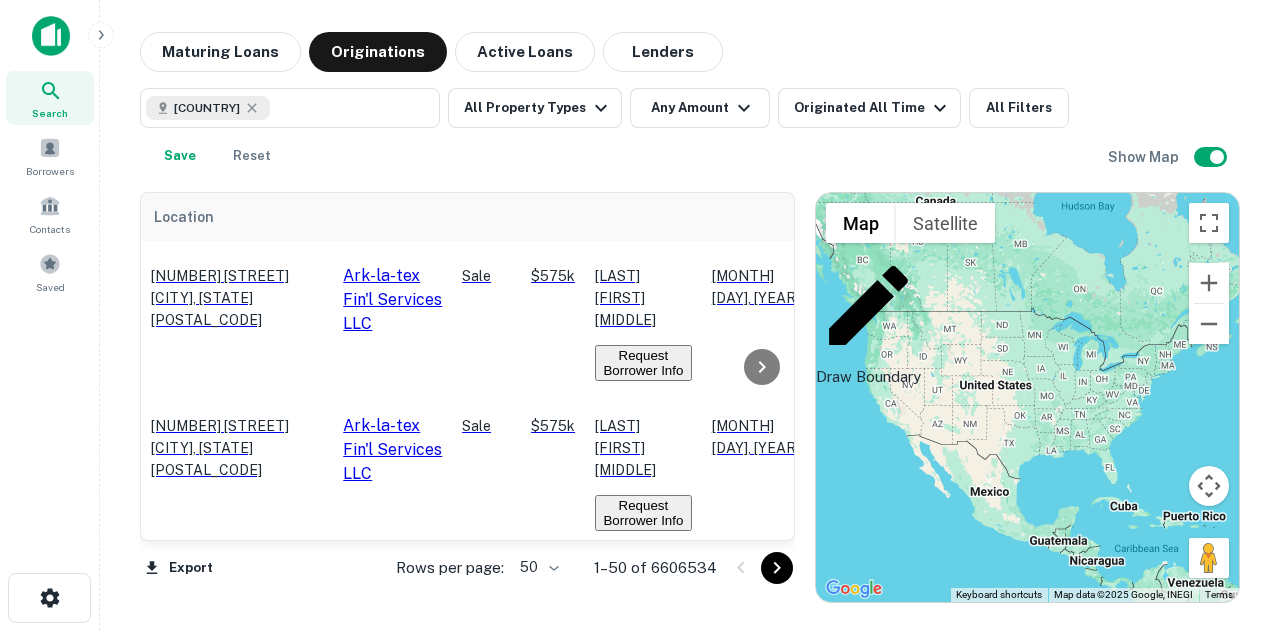 click on "All Property Types" at bounding box center [640, 714] 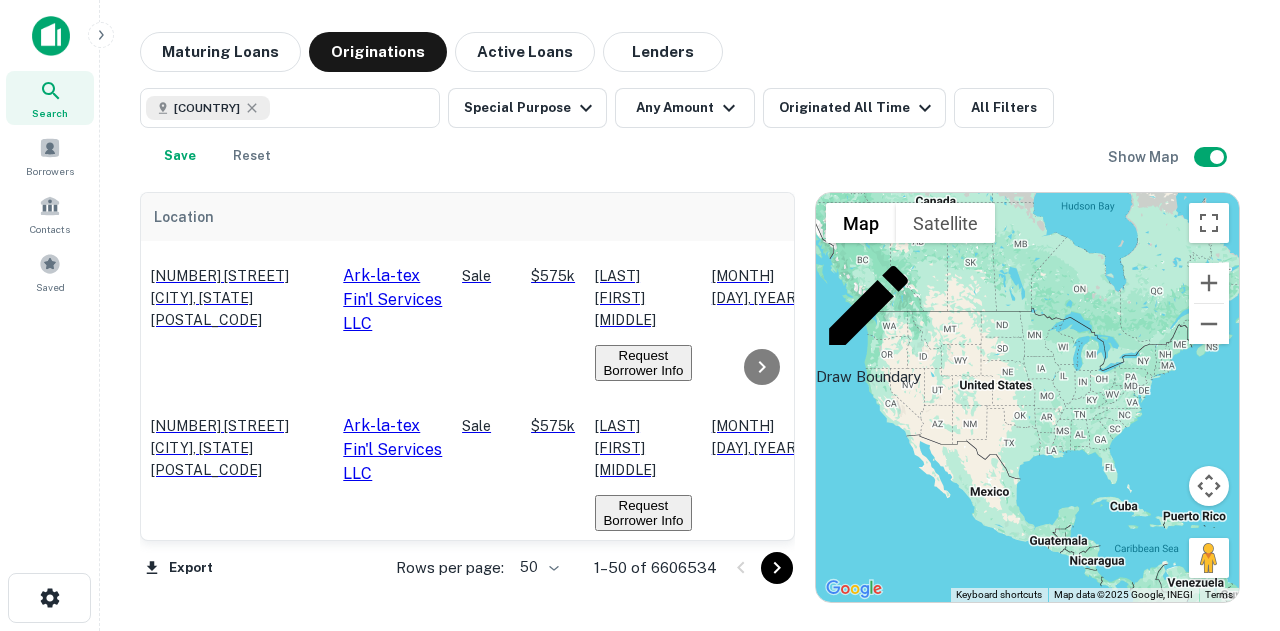 click on "Apply" at bounding box center [24, 1972] 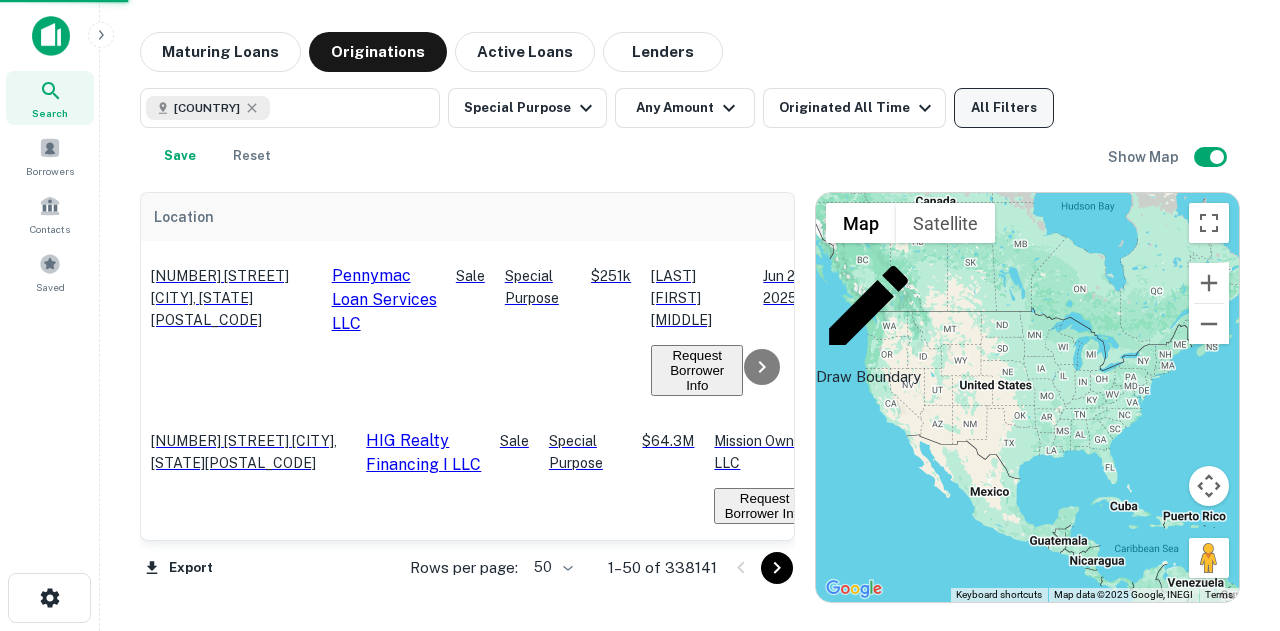 click on "All Filters" at bounding box center (1004, 108) 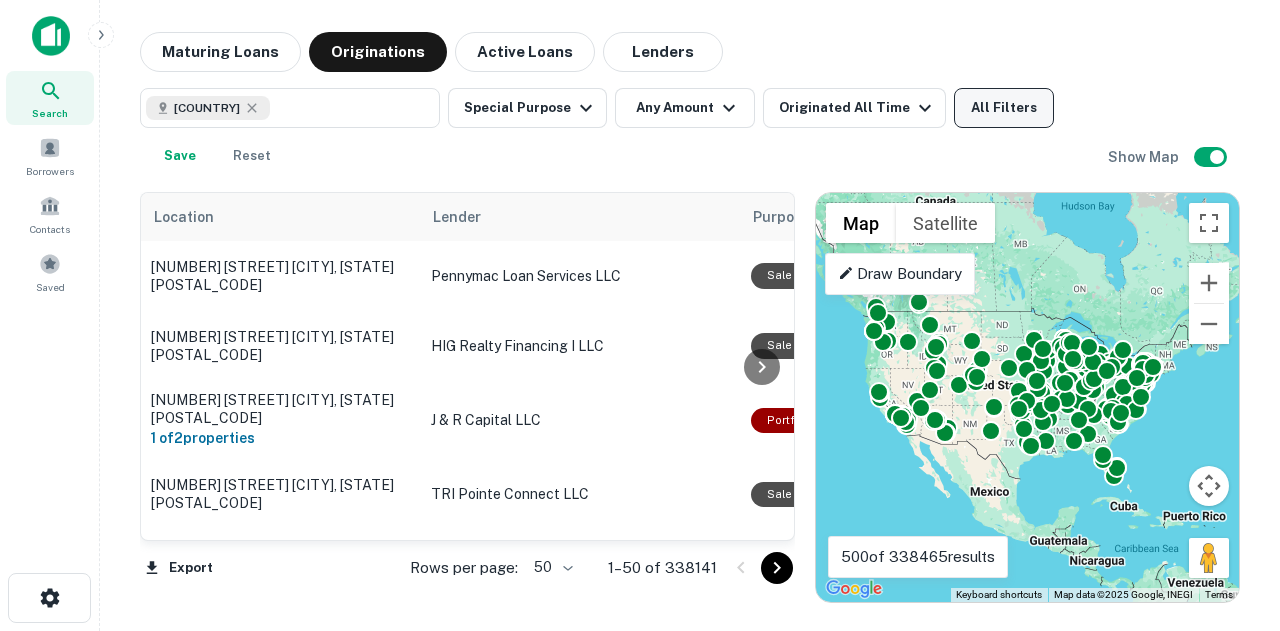 click on "All Filters" at bounding box center (1004, 108) 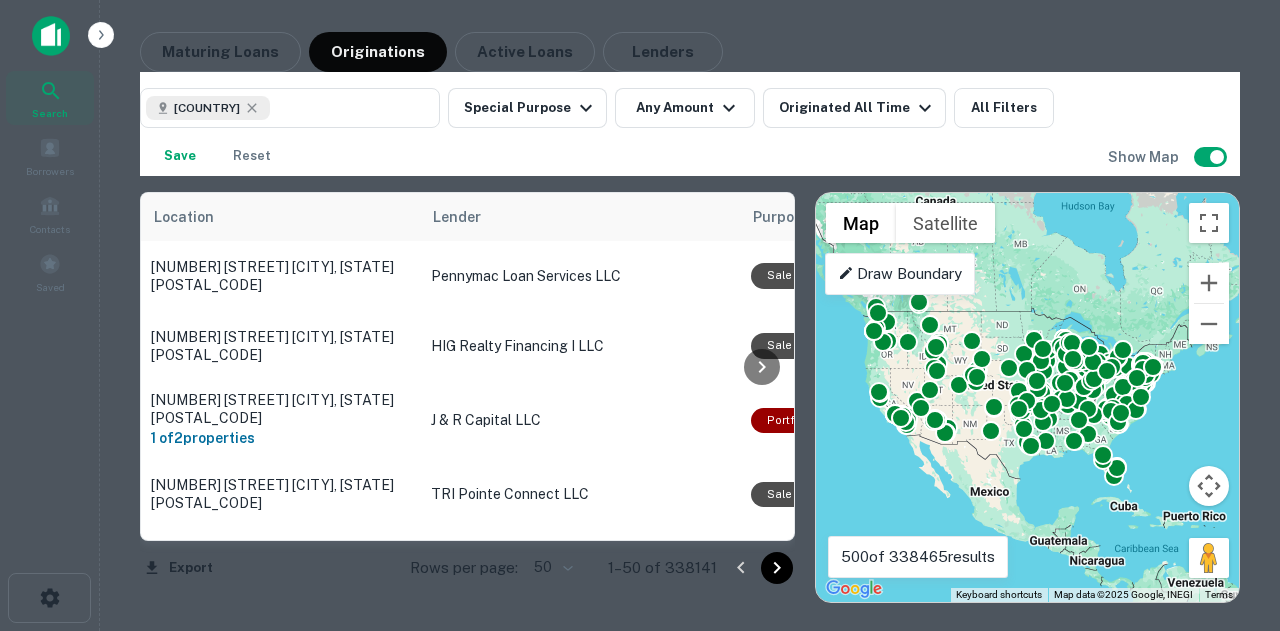 scroll, scrollTop: 815, scrollLeft: 0, axis: vertical 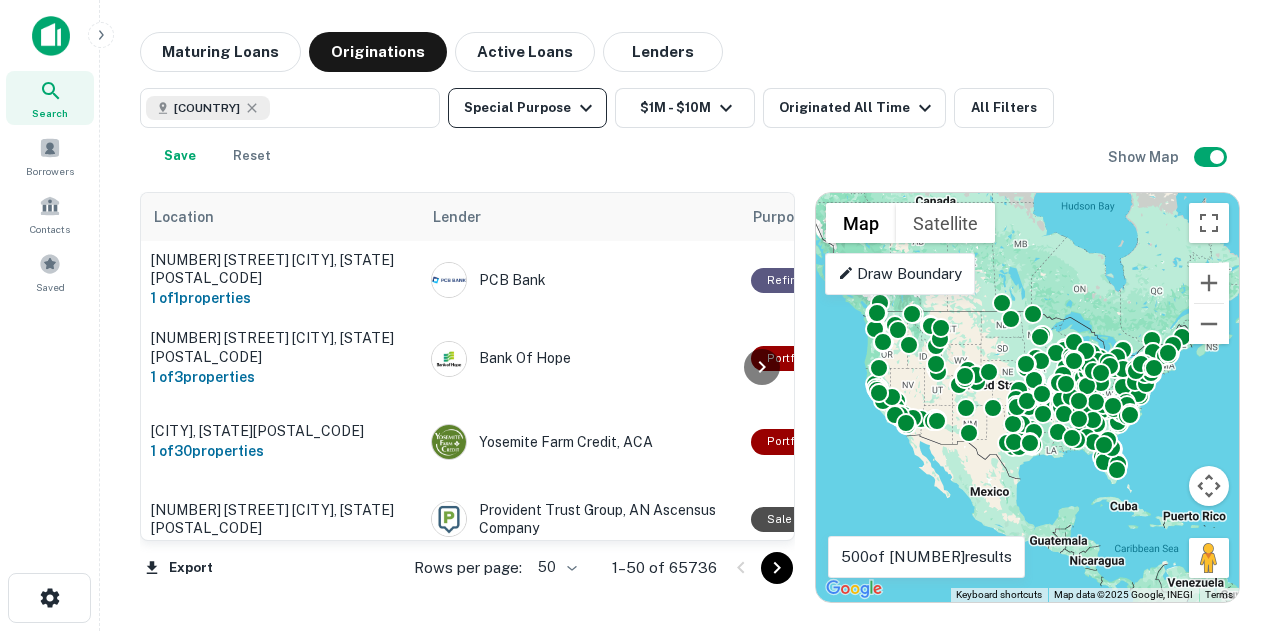click on "Special Purpose" at bounding box center [527, 108] 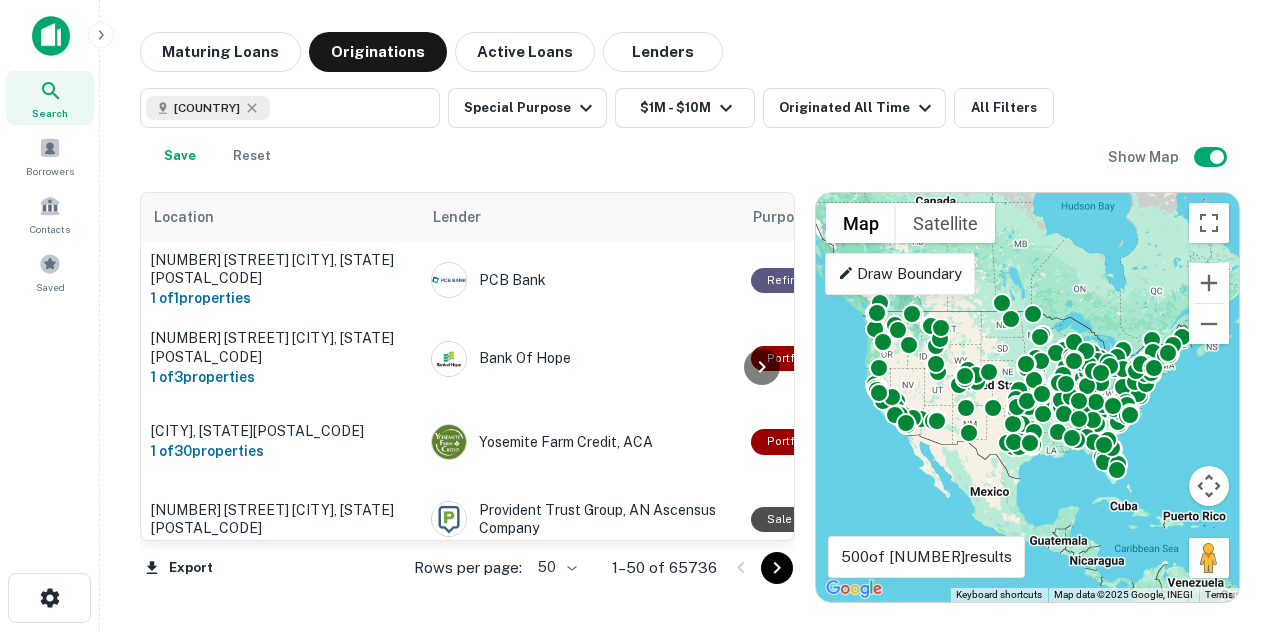 click at bounding box center (640, 631) 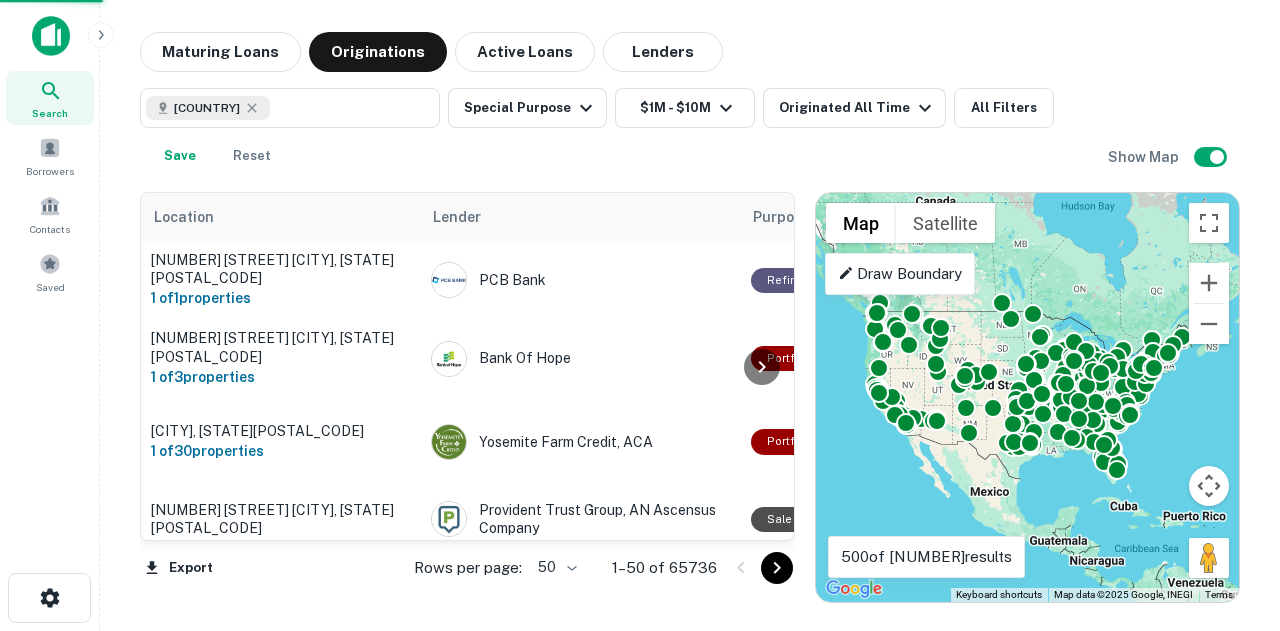 click at bounding box center (640, 631) 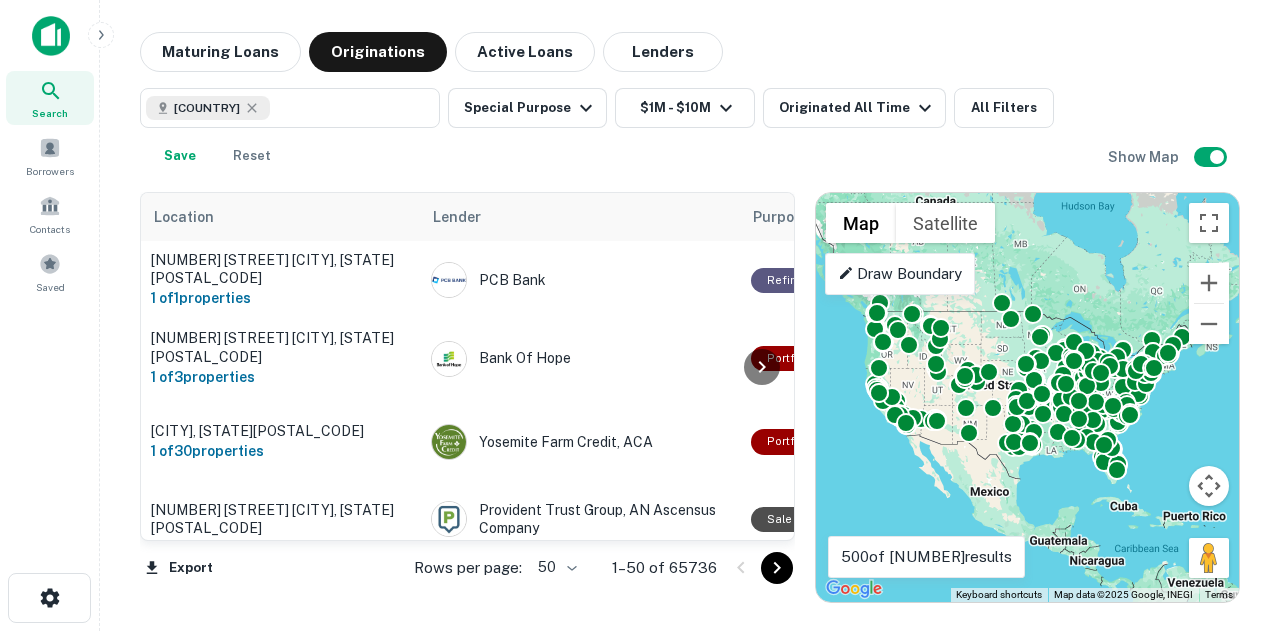 click on "Property Types All Property Types Multifamily (5+ units) Office Retail Industrial Land Mixed-Use Hospitality Mobile Home Park Special Purpose Healthcare Co-op Housing Self Storage SFR Residential (2-4 units) Apply" at bounding box center (640, 315) 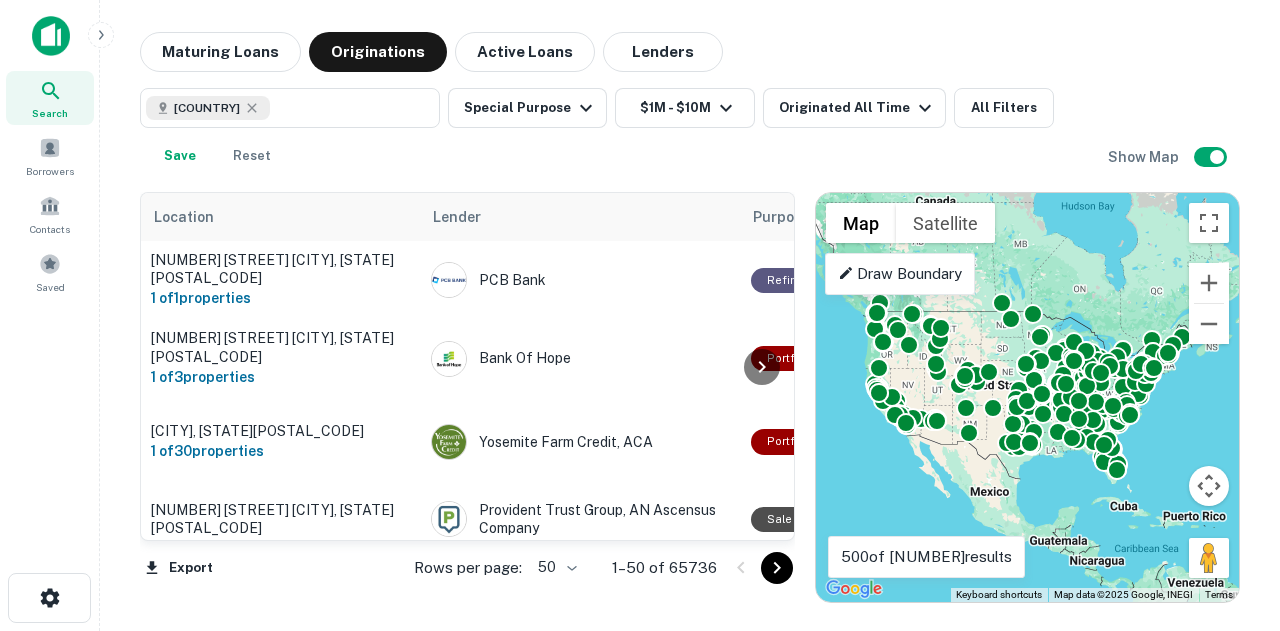 click on "Property Types All Property Types Multifamily (5+ units) Office Retail Industrial Land Mixed-Use Hospitality Mobile Home Park Special Purpose Healthcare Co-op Housing Self Storage SFR Residential (2-4 units) Apply" at bounding box center (640, 315) 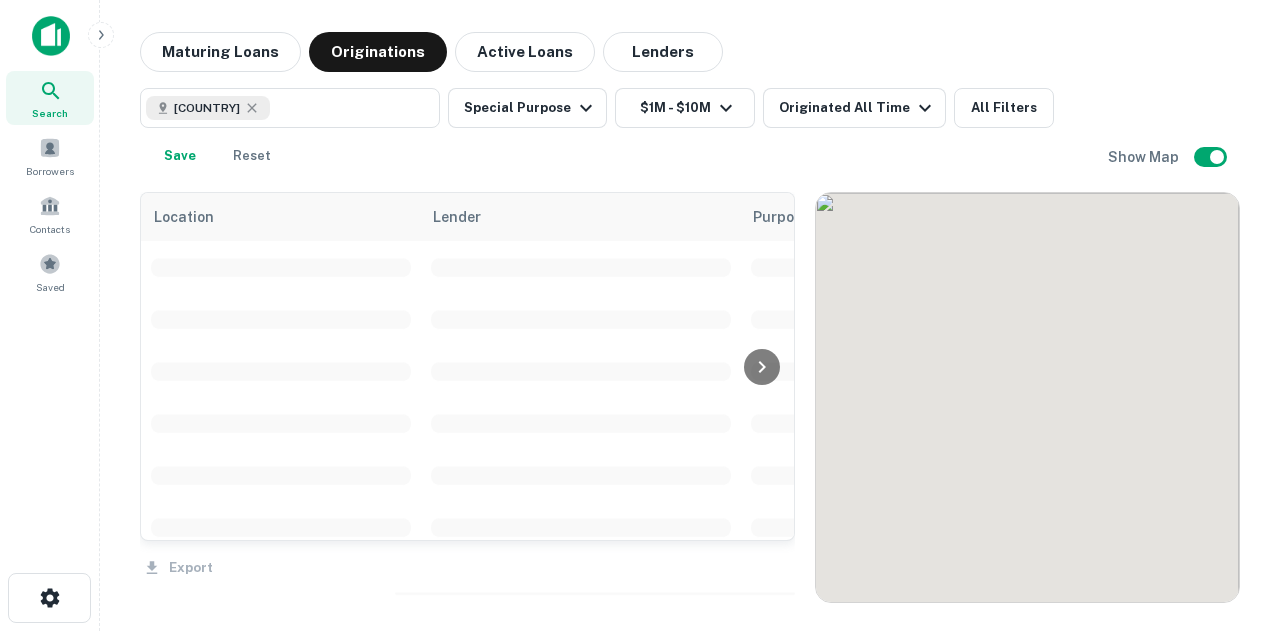 scroll, scrollTop: 0, scrollLeft: 0, axis: both 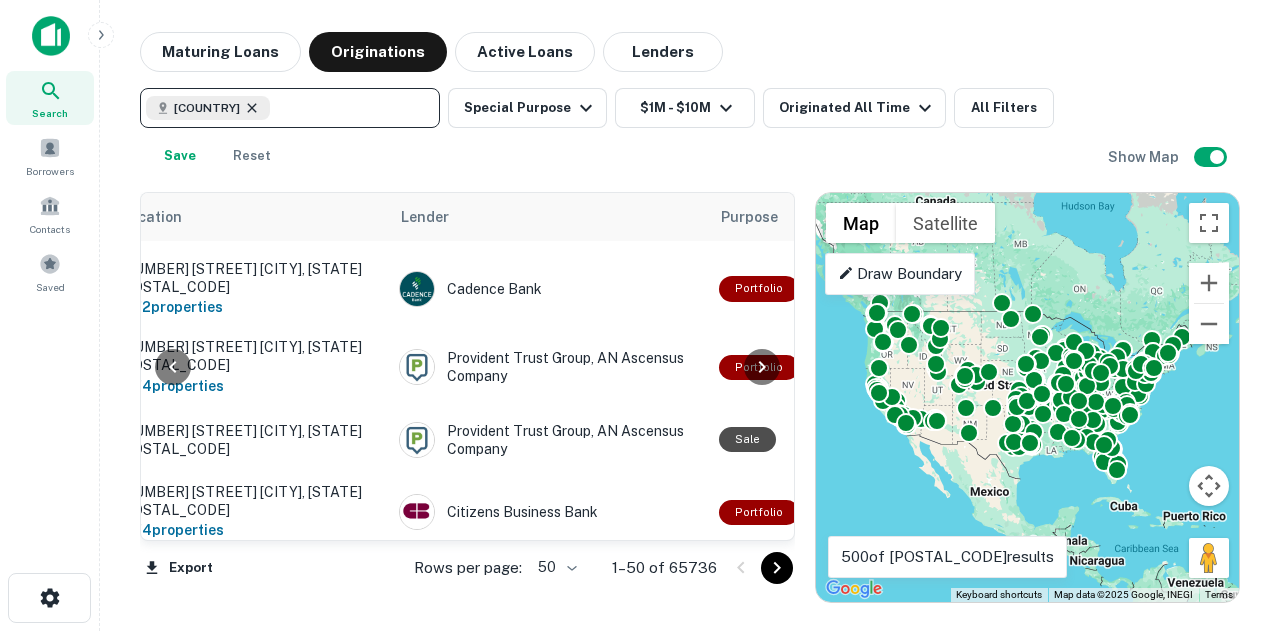 click at bounding box center (252, 108) 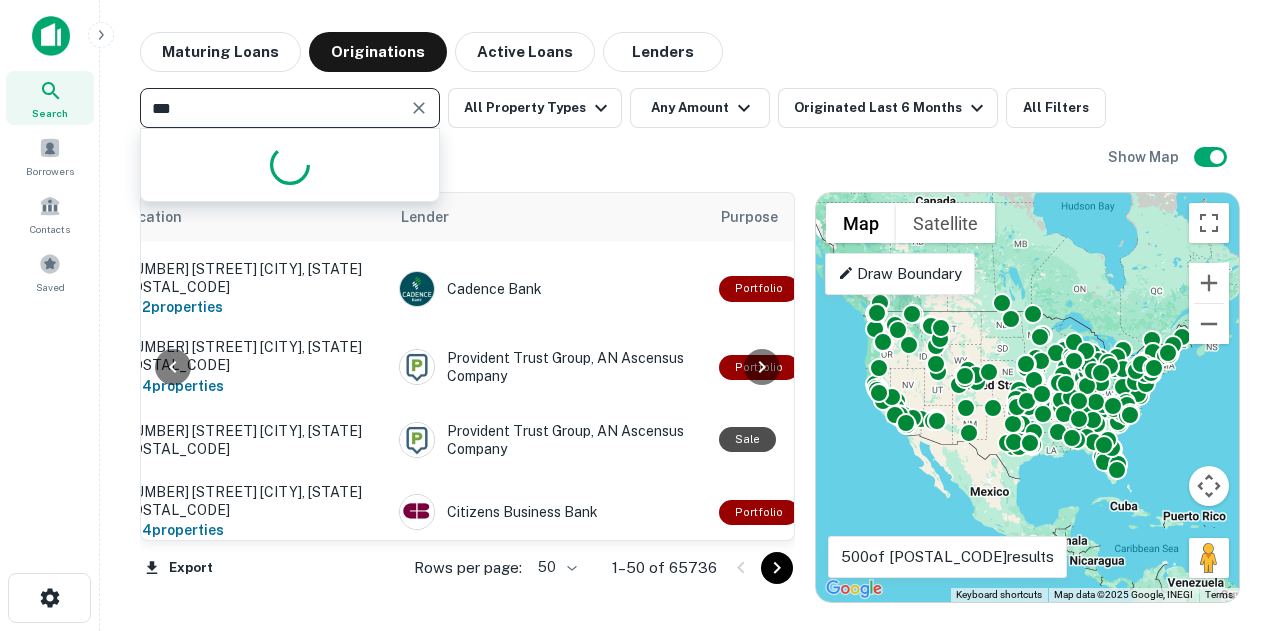 type on "**" 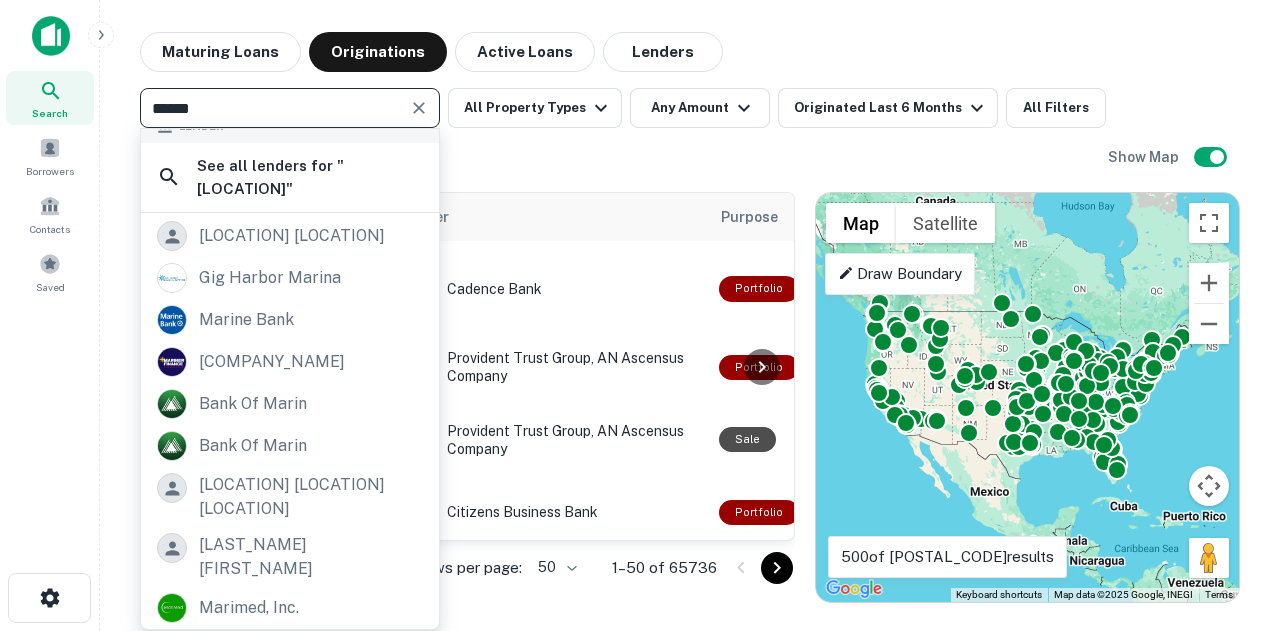 scroll, scrollTop: 0, scrollLeft: 0, axis: both 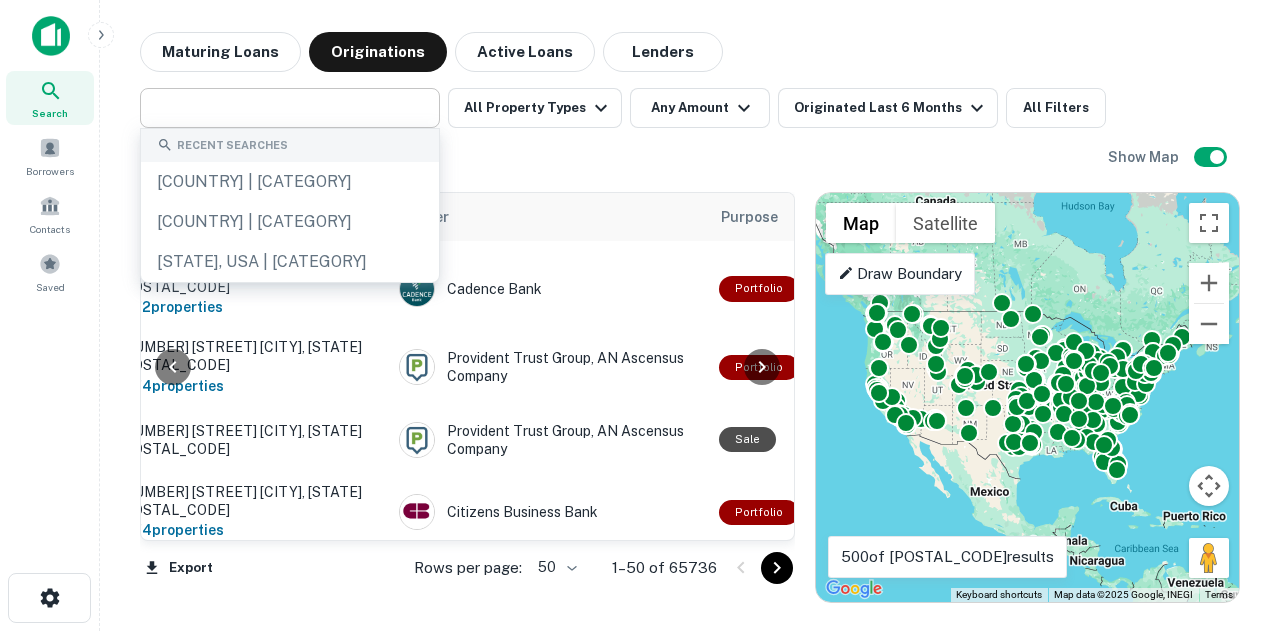 click on "Maturing Loans Originations Active Loans Lenders" at bounding box center (690, 52) 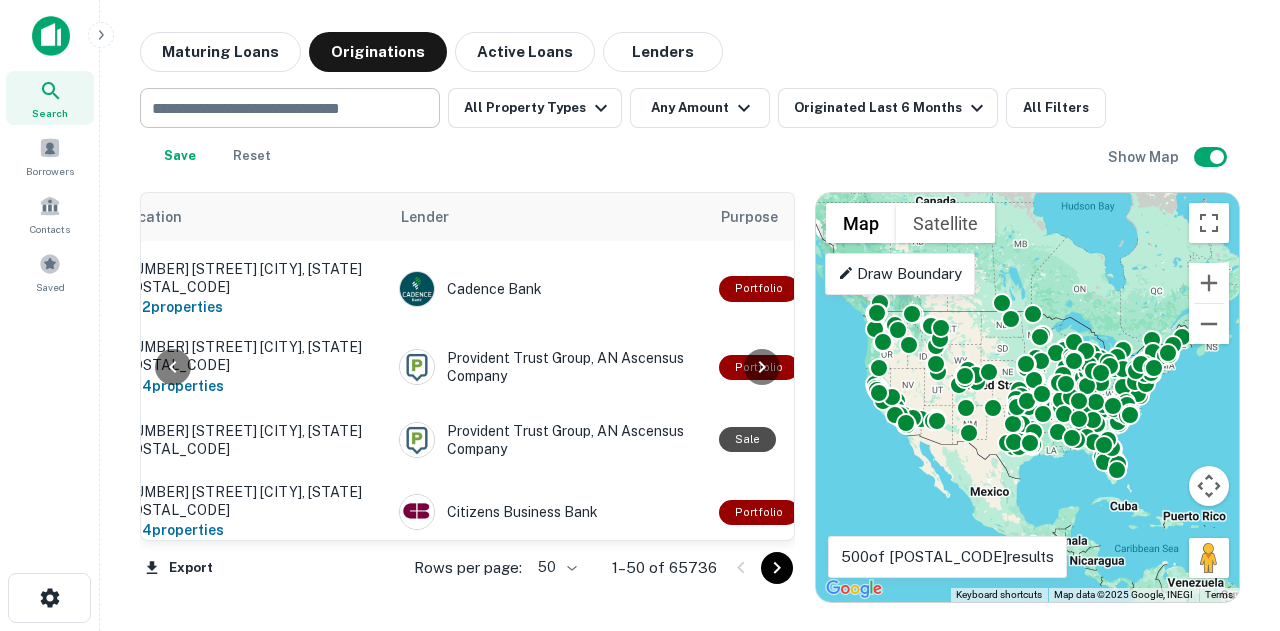 click at bounding box center (288, 108) 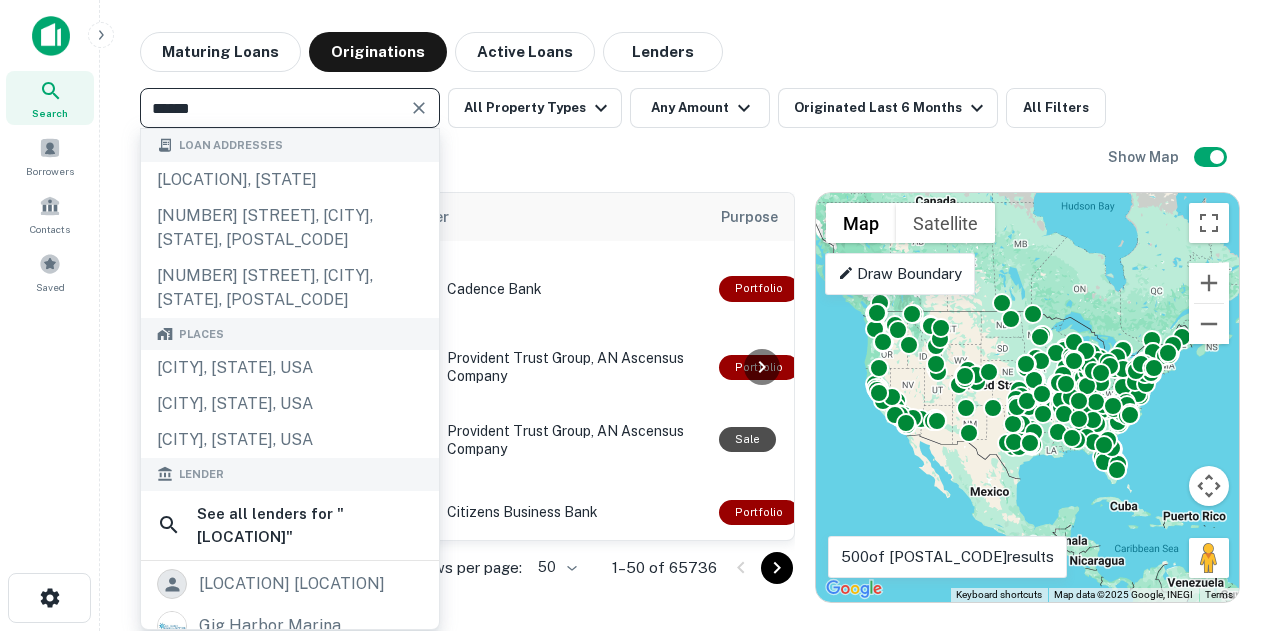 type on "******" 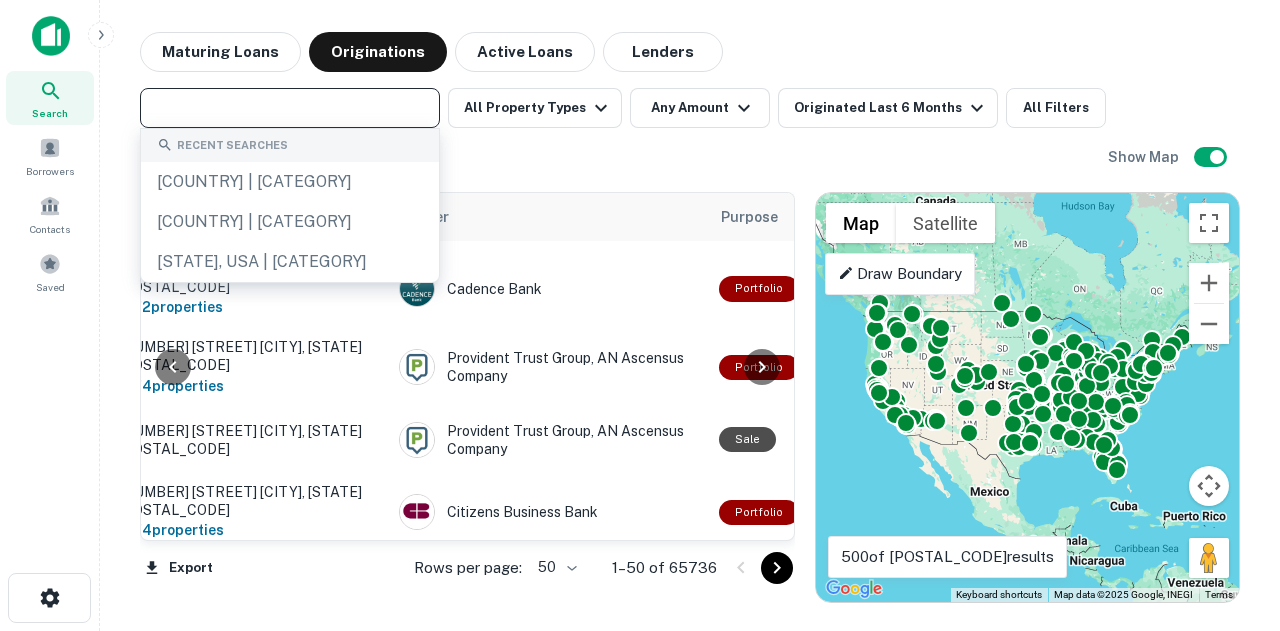 paste on "**********" 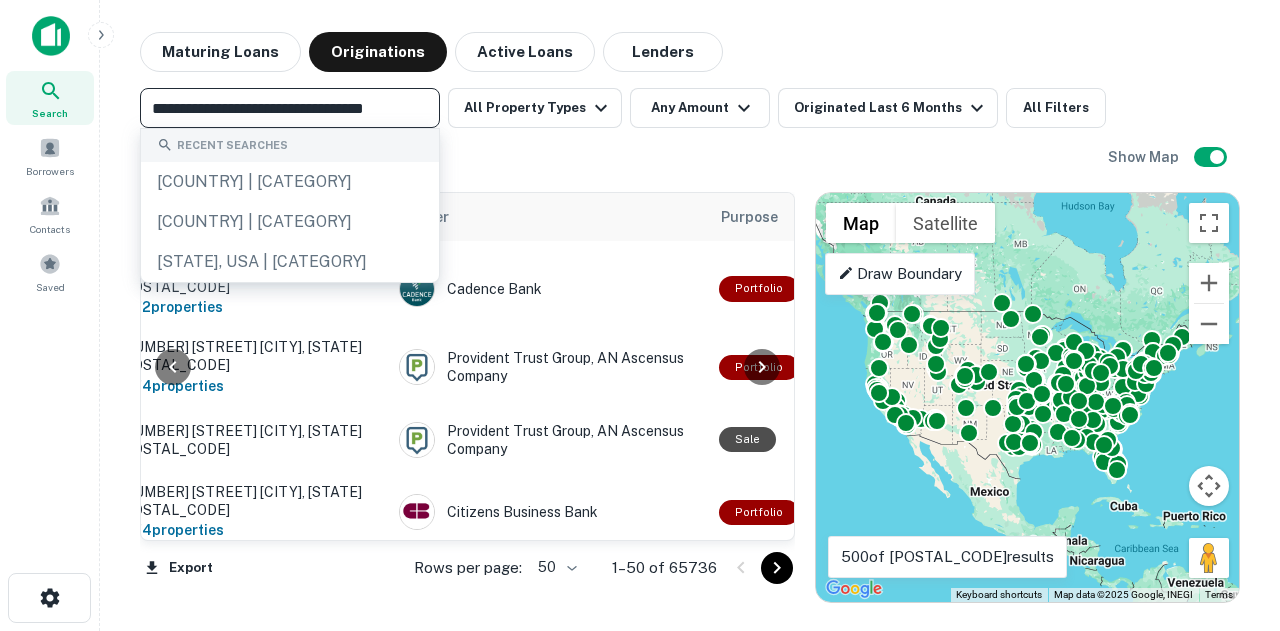 scroll, scrollTop: 0, scrollLeft: 20, axis: horizontal 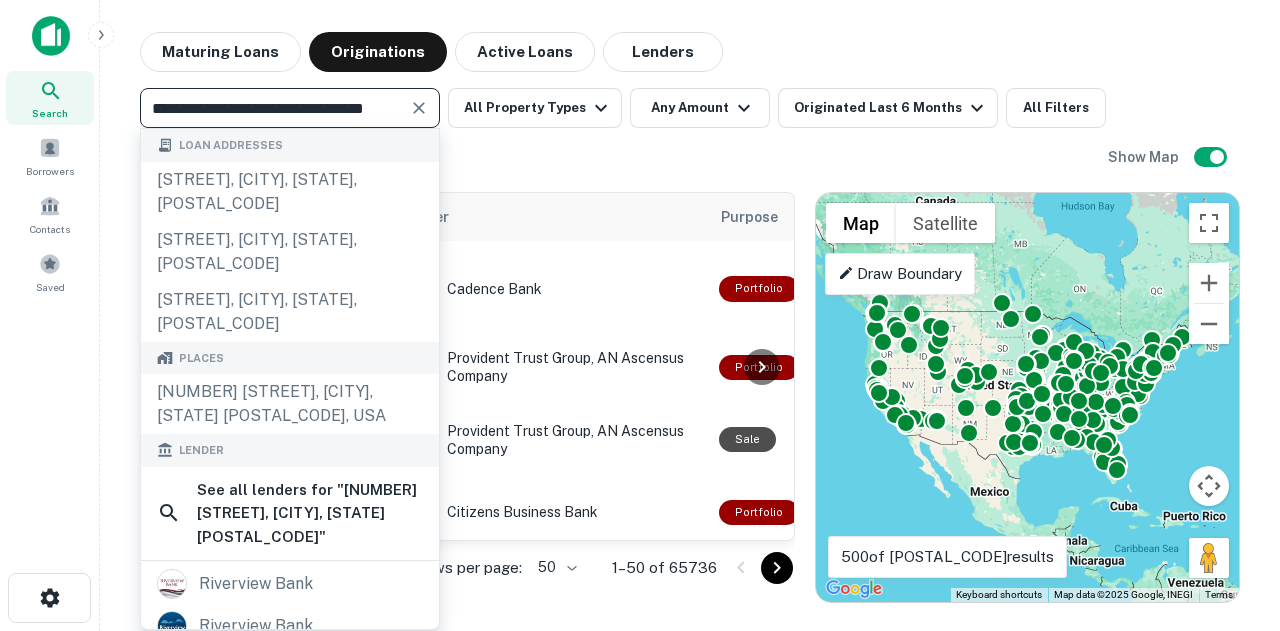 click on "**********" at bounding box center (273, 108) 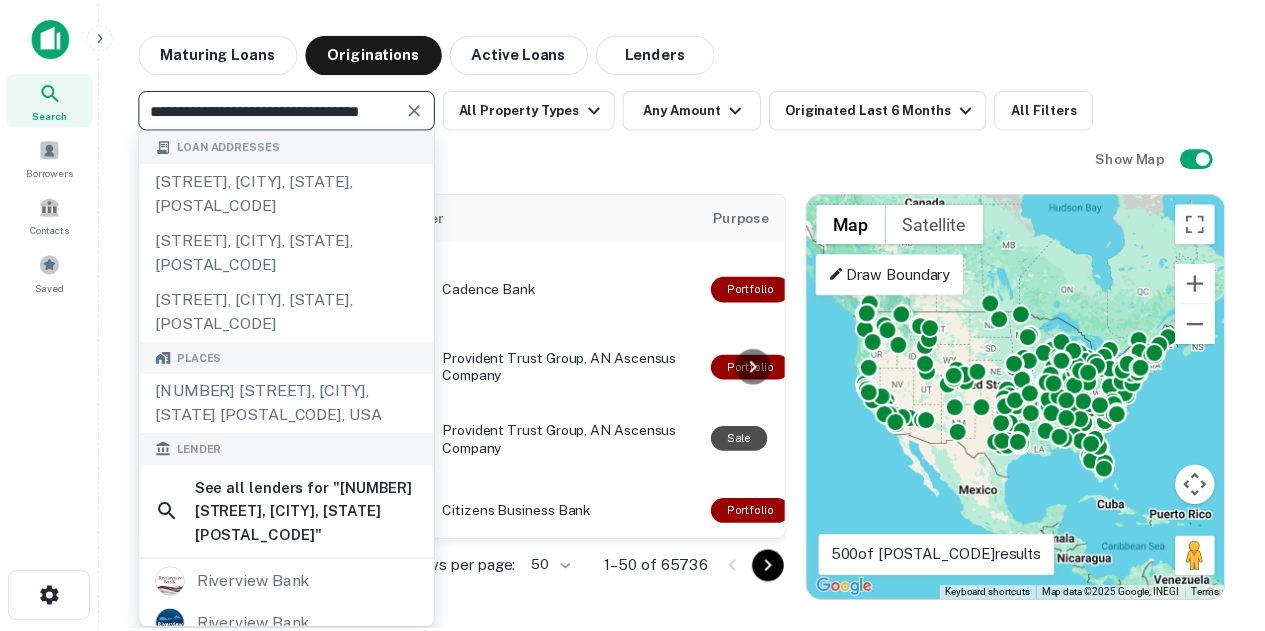 scroll, scrollTop: 0, scrollLeft: 0, axis: both 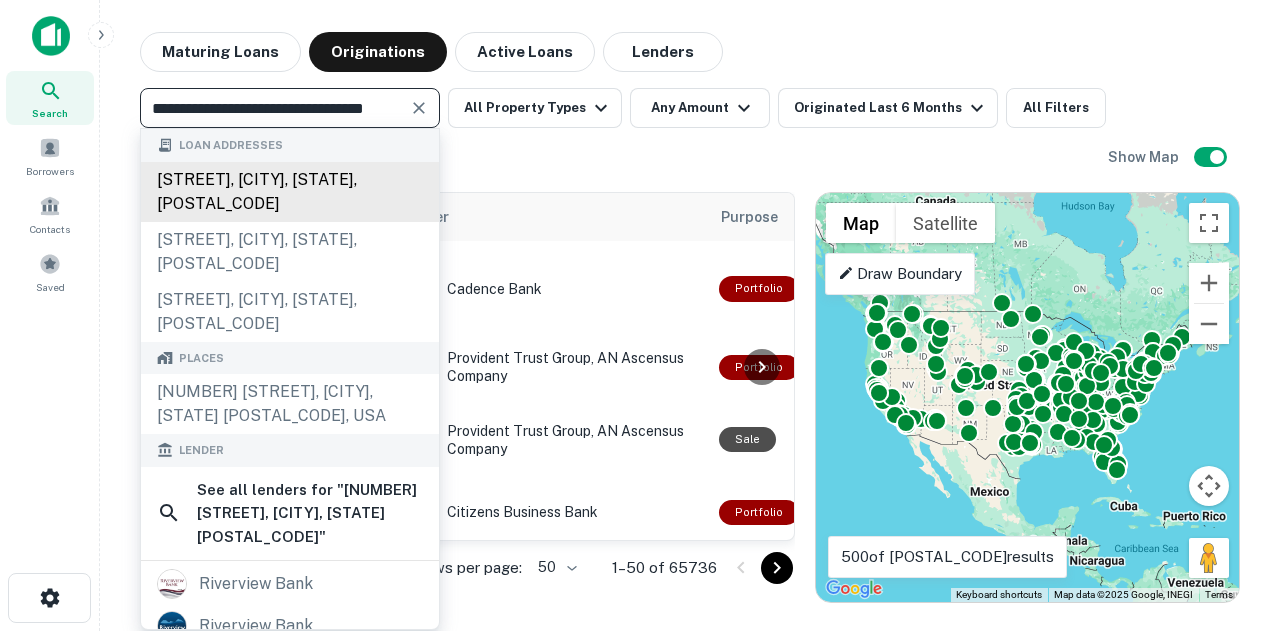 click on "47 riverview st, portland, ct, 06480" at bounding box center (290, 192) 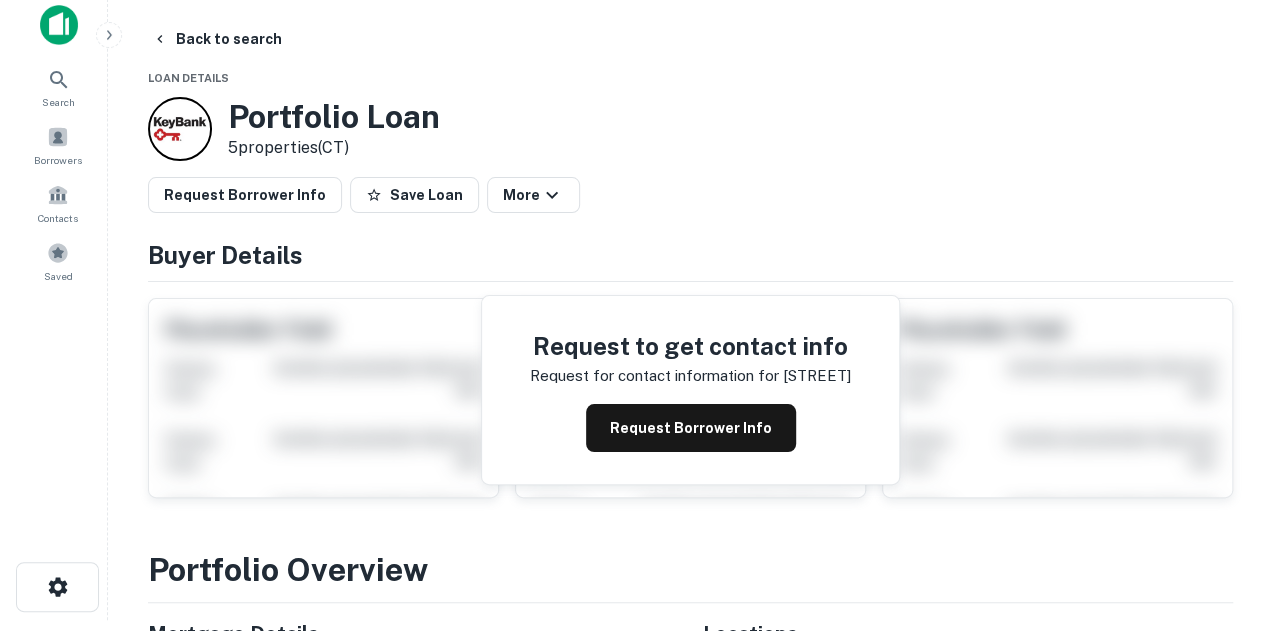 scroll, scrollTop: 12, scrollLeft: 0, axis: vertical 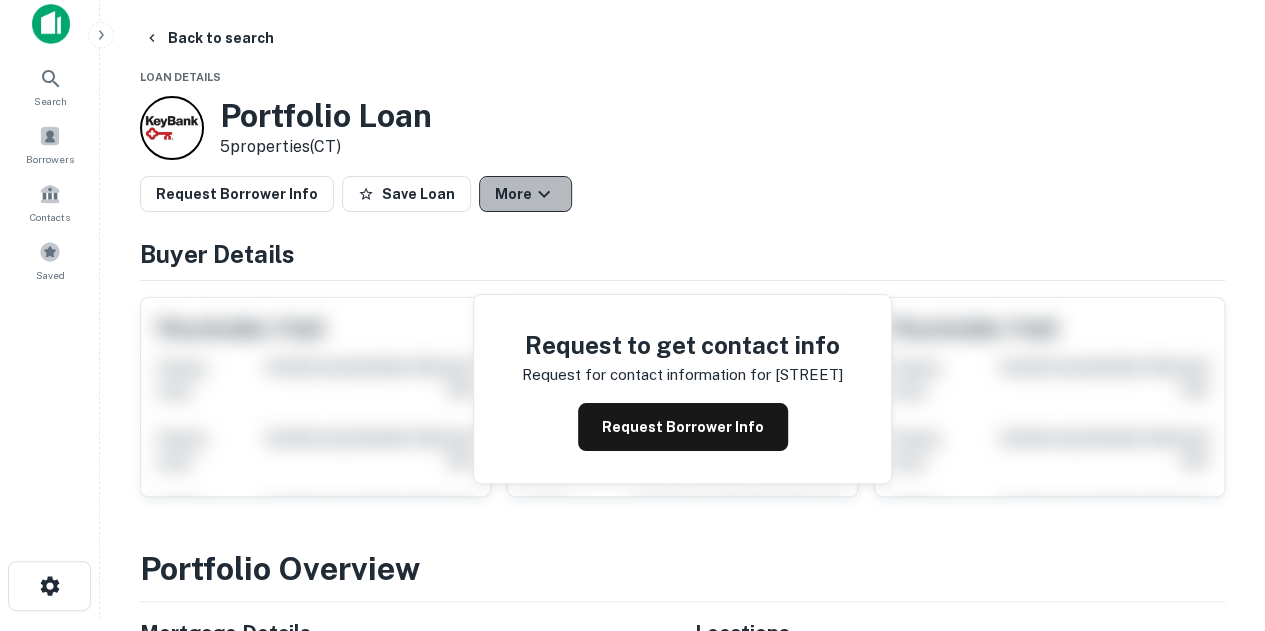 click on "More" at bounding box center [525, 194] 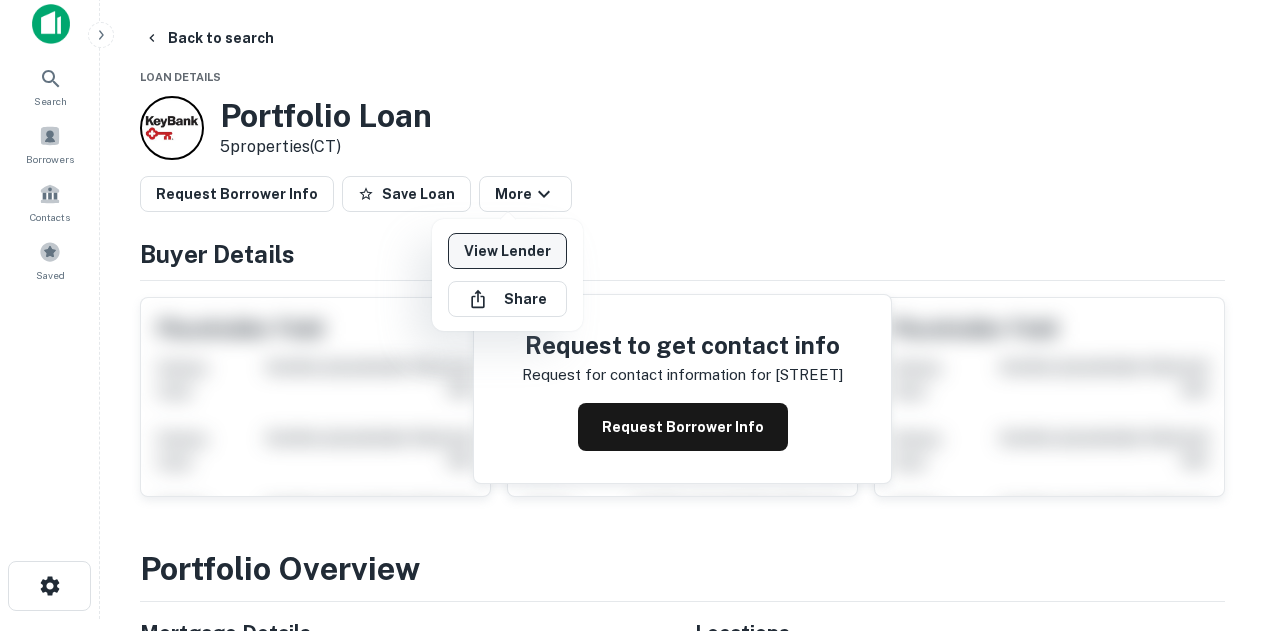 click on "View Lender" at bounding box center [507, 251] 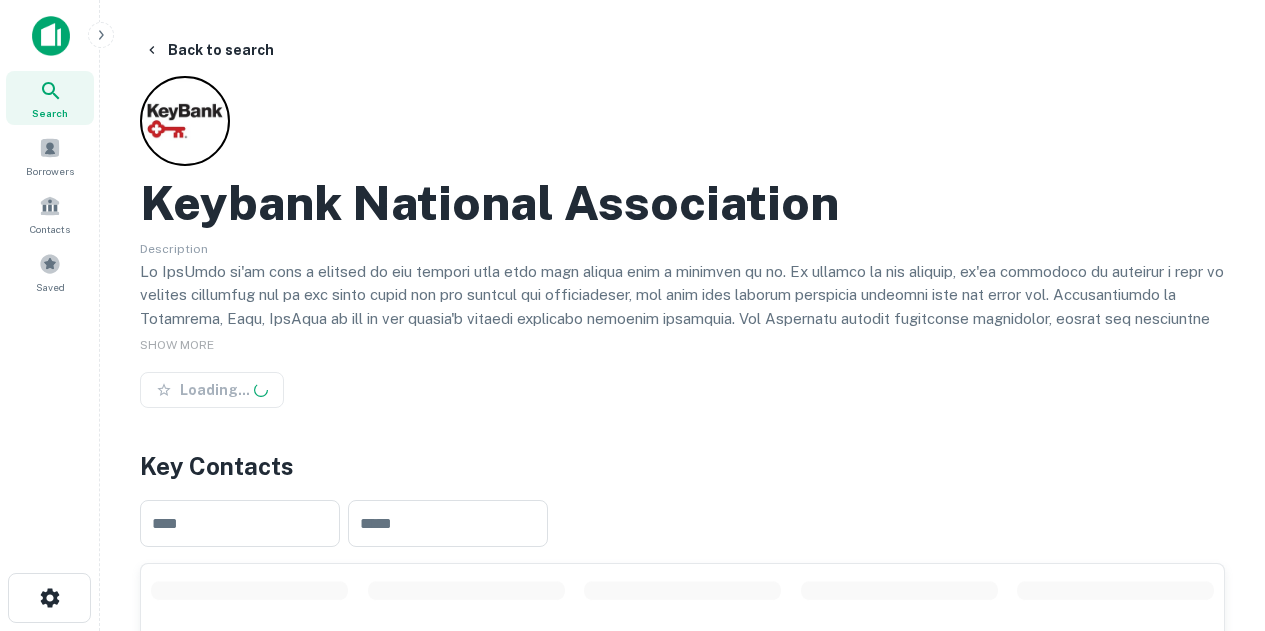 scroll, scrollTop: 0, scrollLeft: 0, axis: both 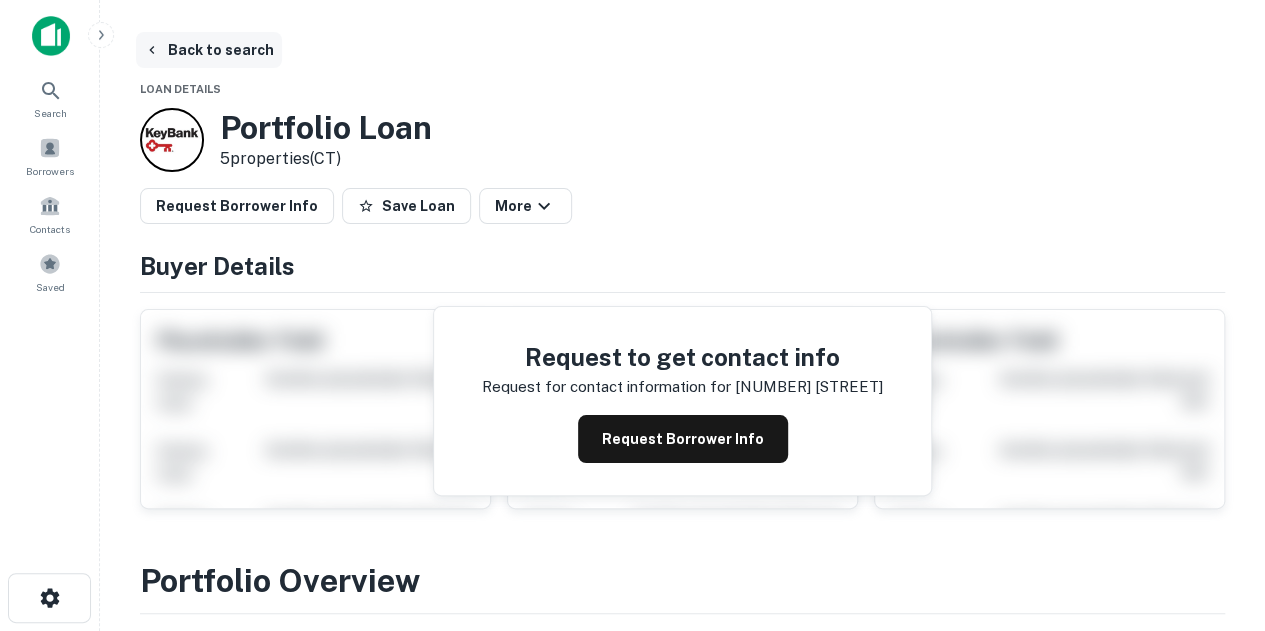 click on "Back to search" at bounding box center [209, 50] 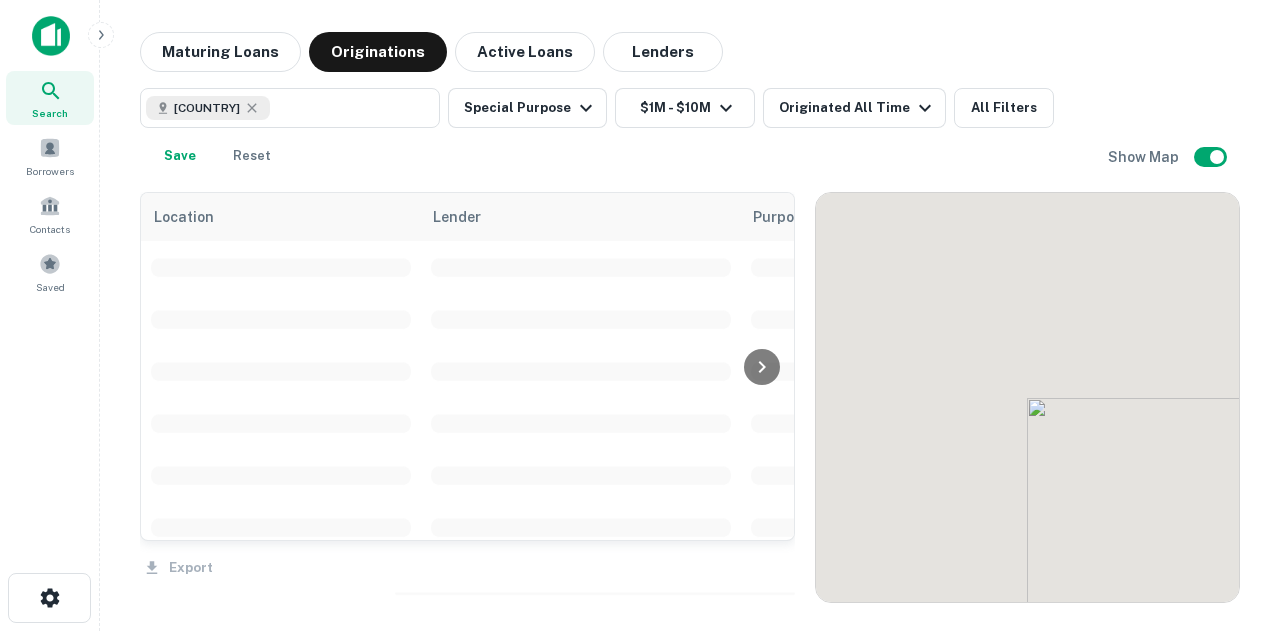 scroll, scrollTop: 369, scrollLeft: 0, axis: vertical 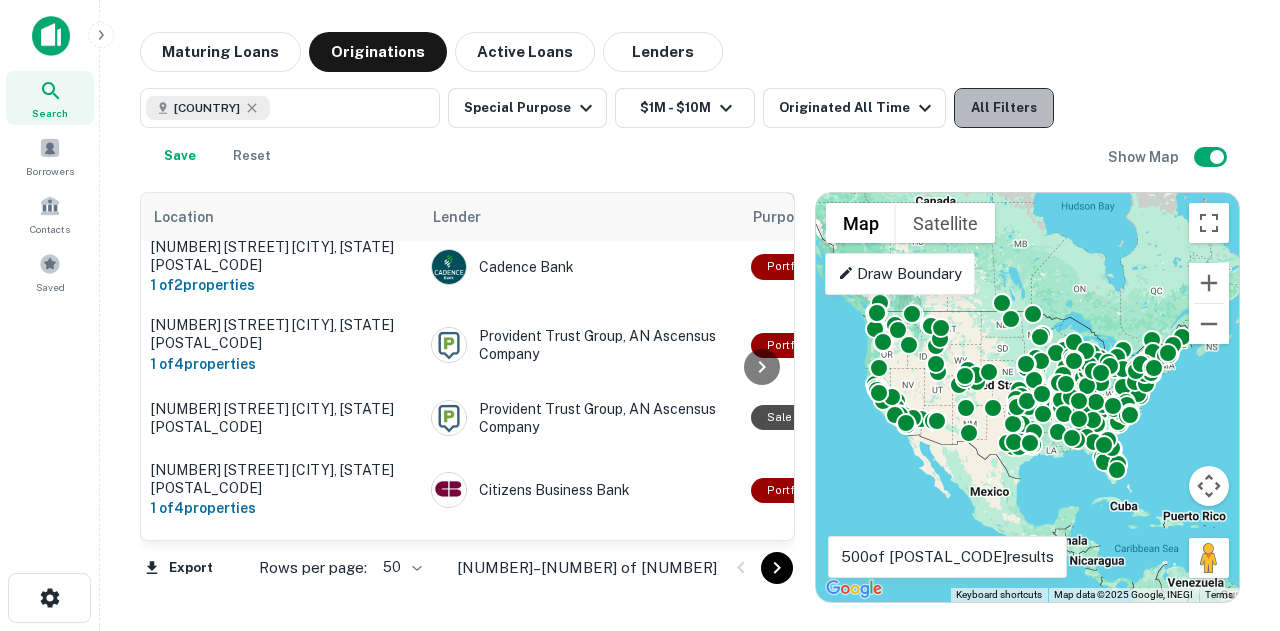 click on "All Filters" at bounding box center (1004, 108) 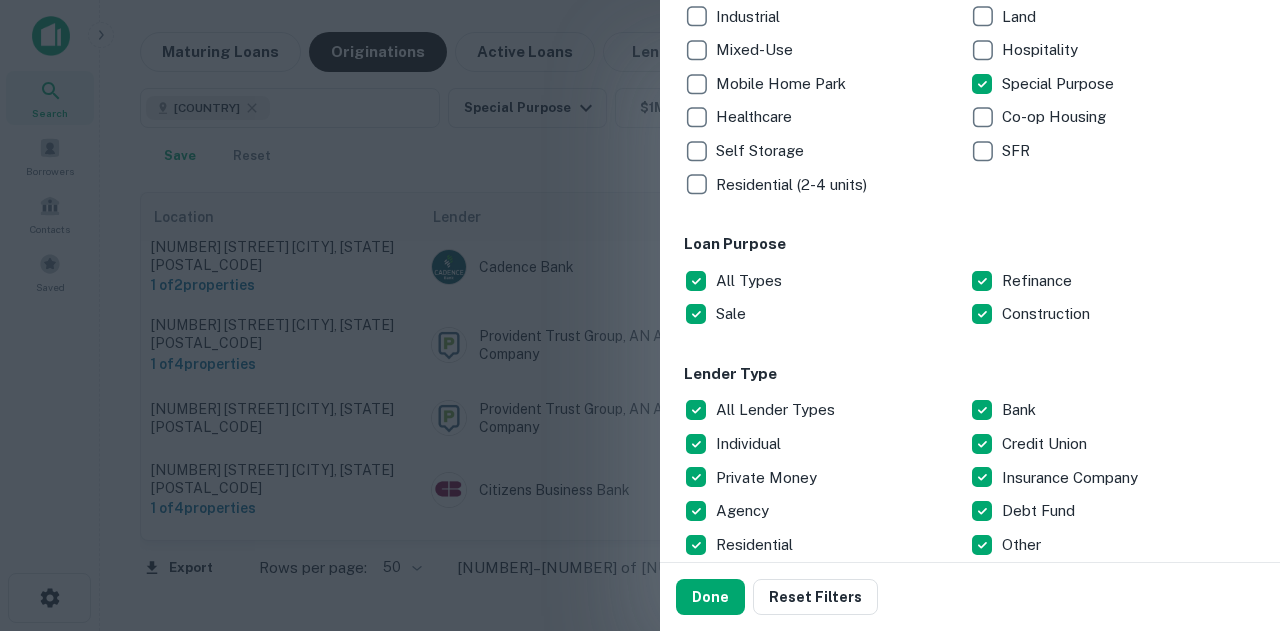 scroll, scrollTop: 456, scrollLeft: 0, axis: vertical 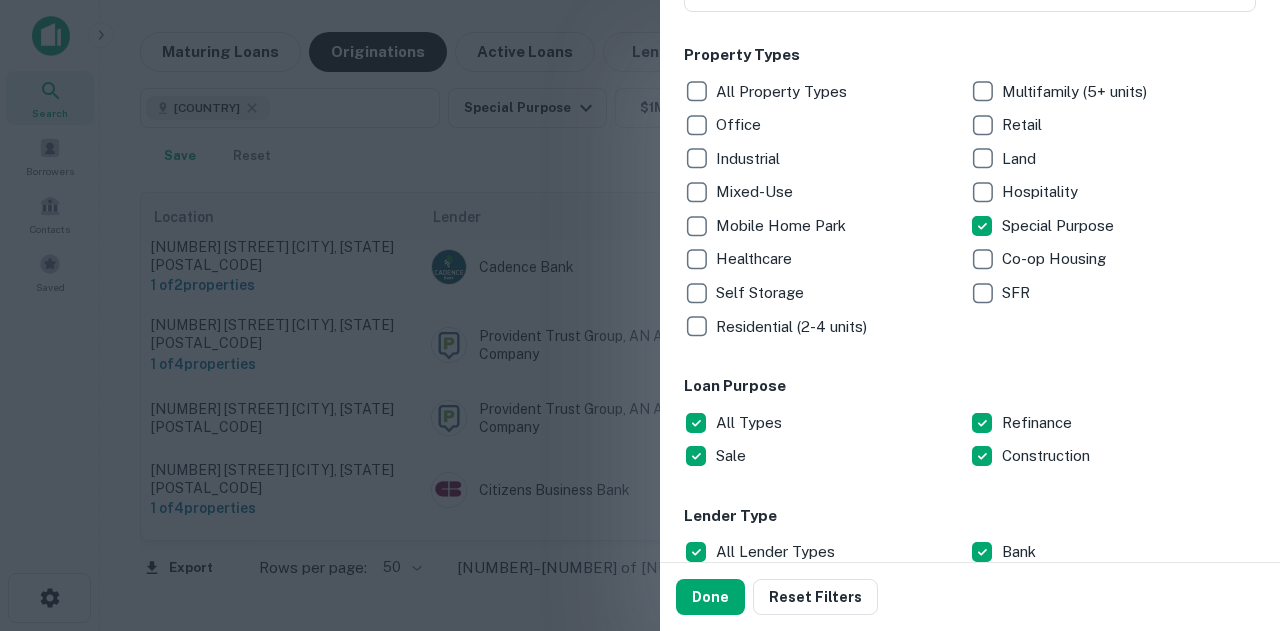 click on "Industrial" at bounding box center (750, 159) 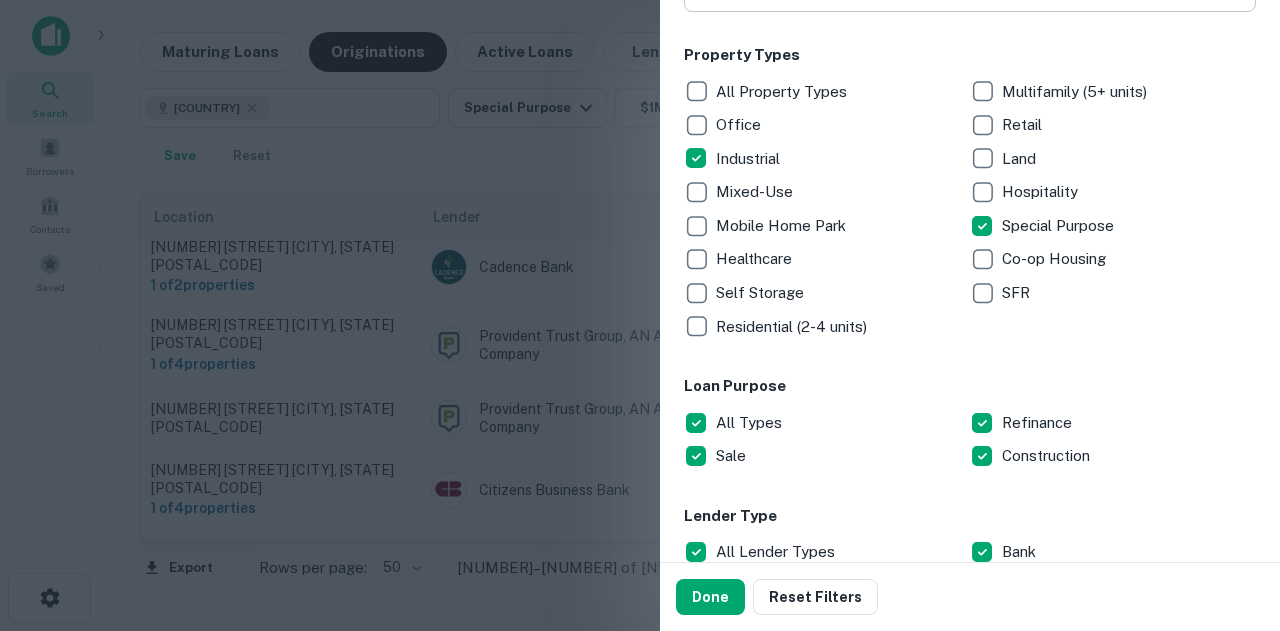 click on "Done" at bounding box center (710, 597) 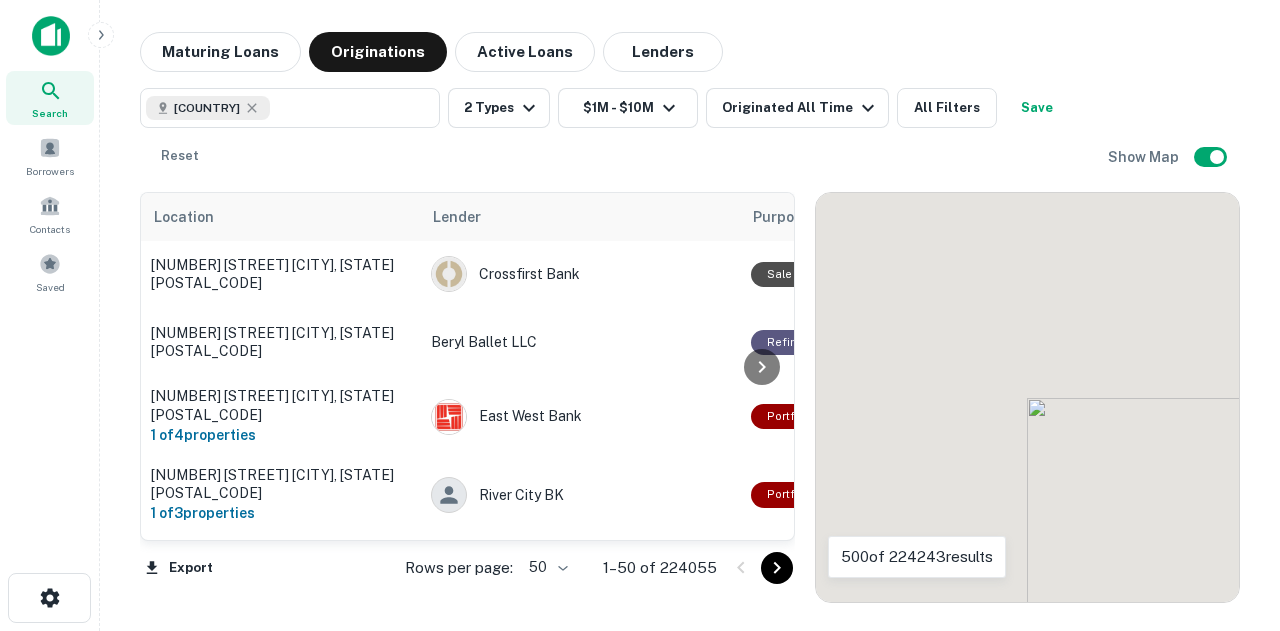 scroll, scrollTop: 0, scrollLeft: 0, axis: both 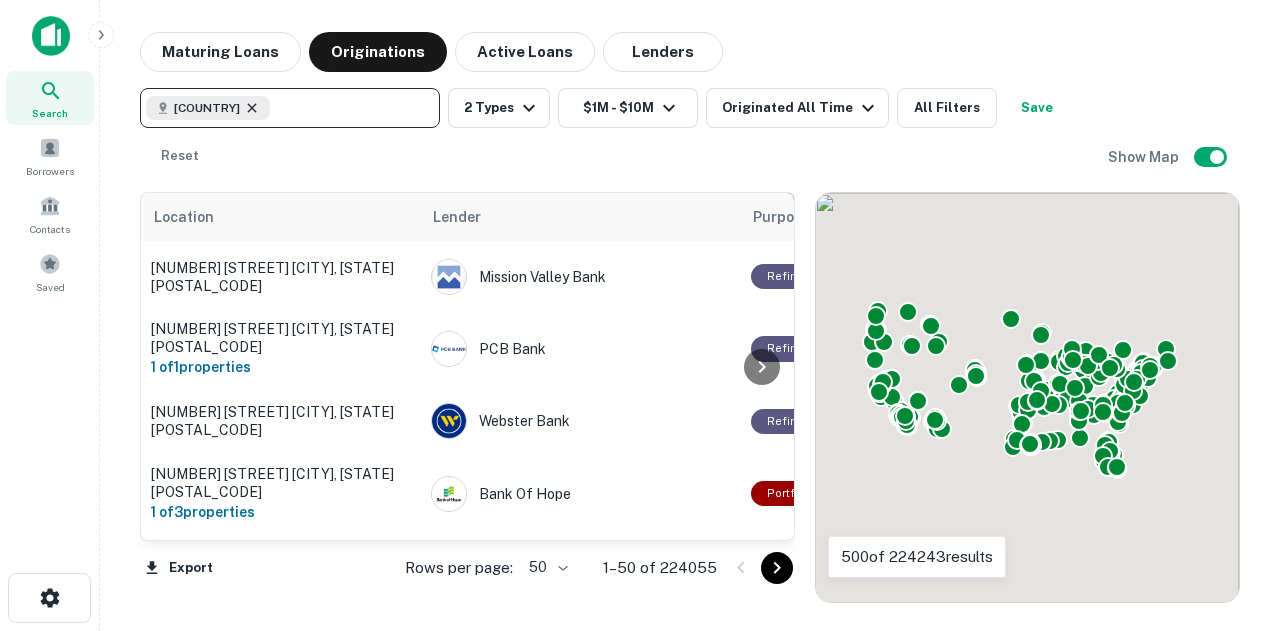 click at bounding box center [252, 108] 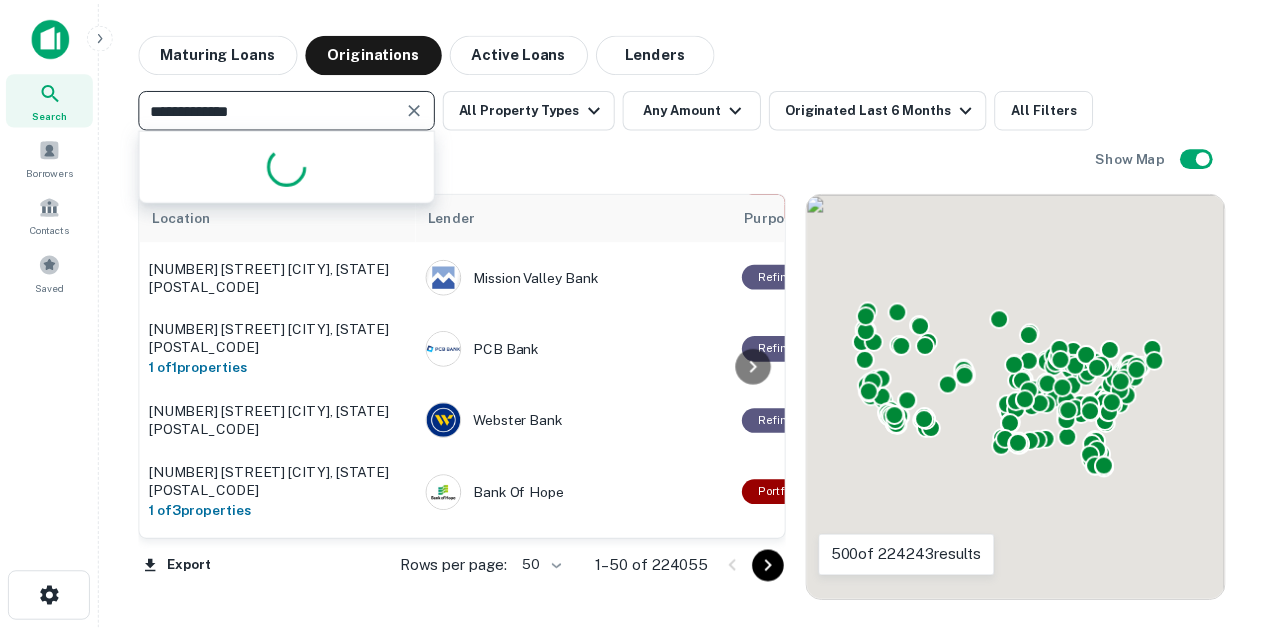 scroll, scrollTop: 0, scrollLeft: 0, axis: both 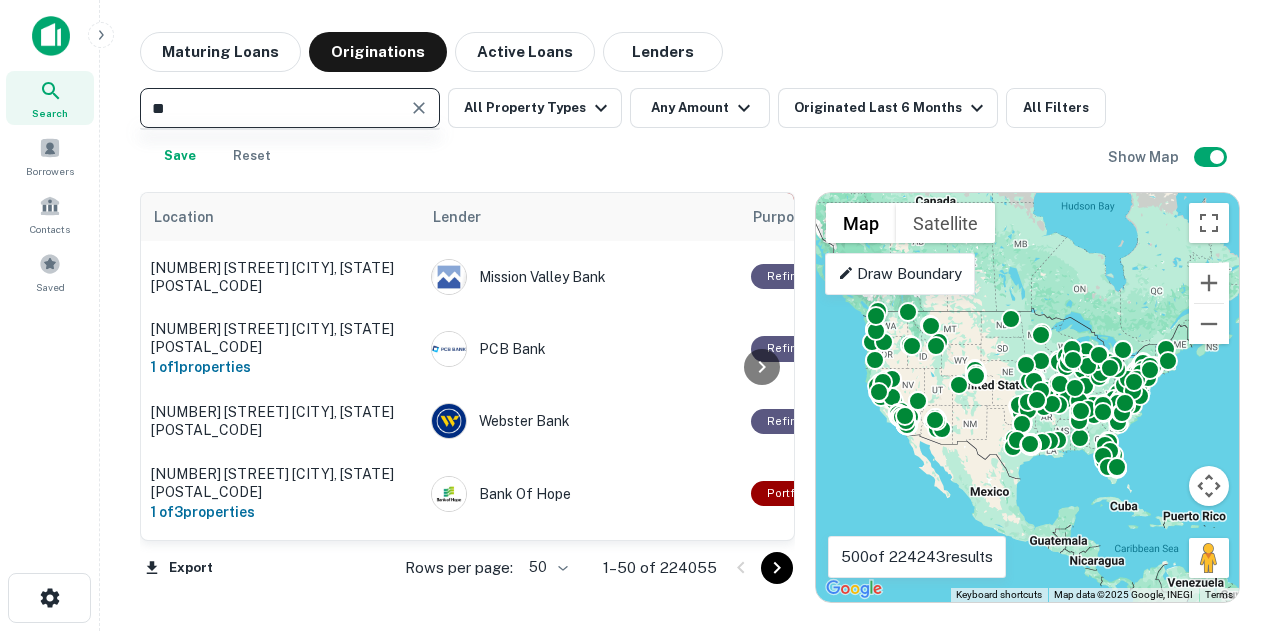 type on "*" 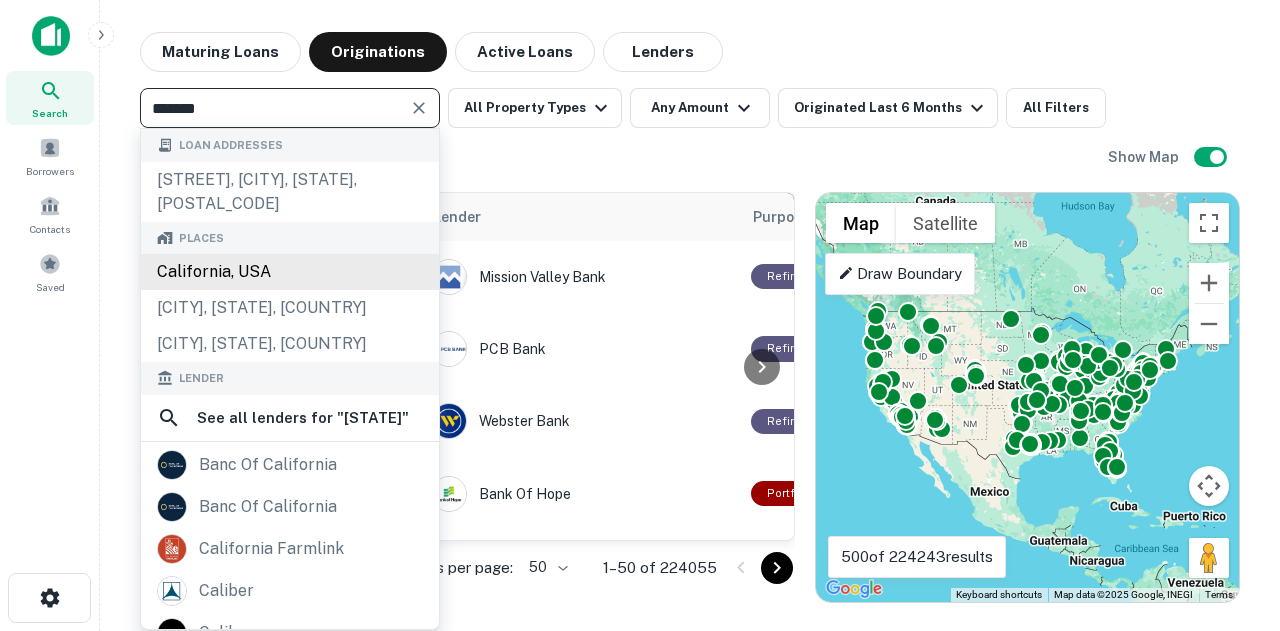 click on "California, USA" at bounding box center [290, 272] 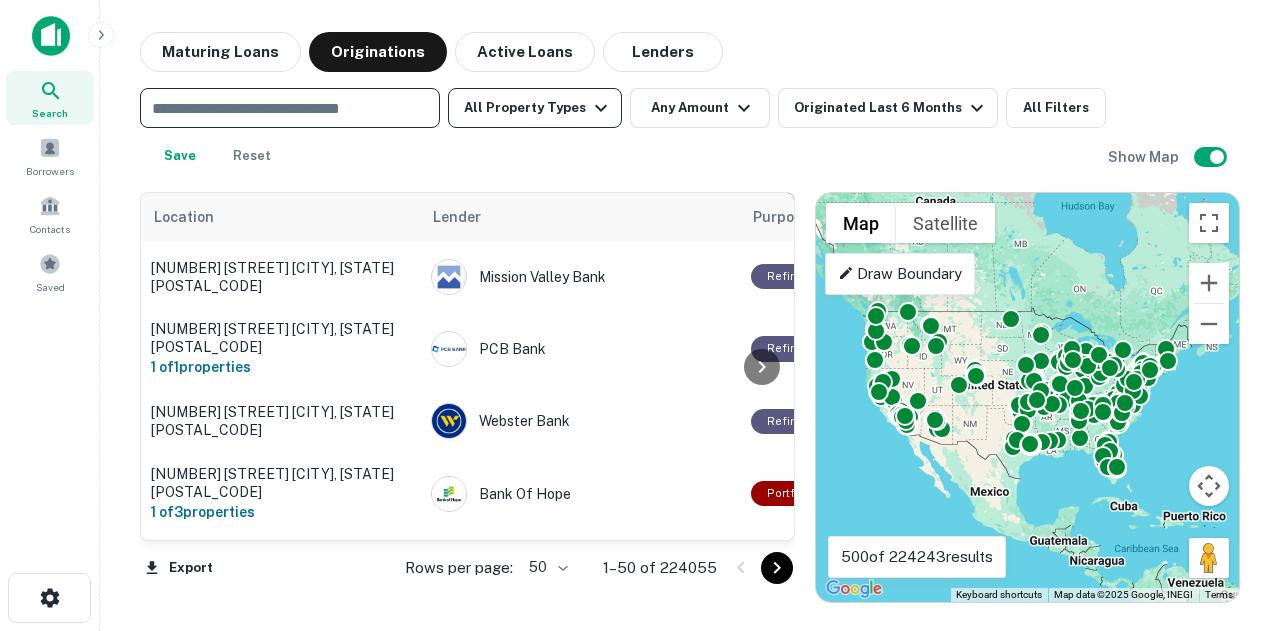type 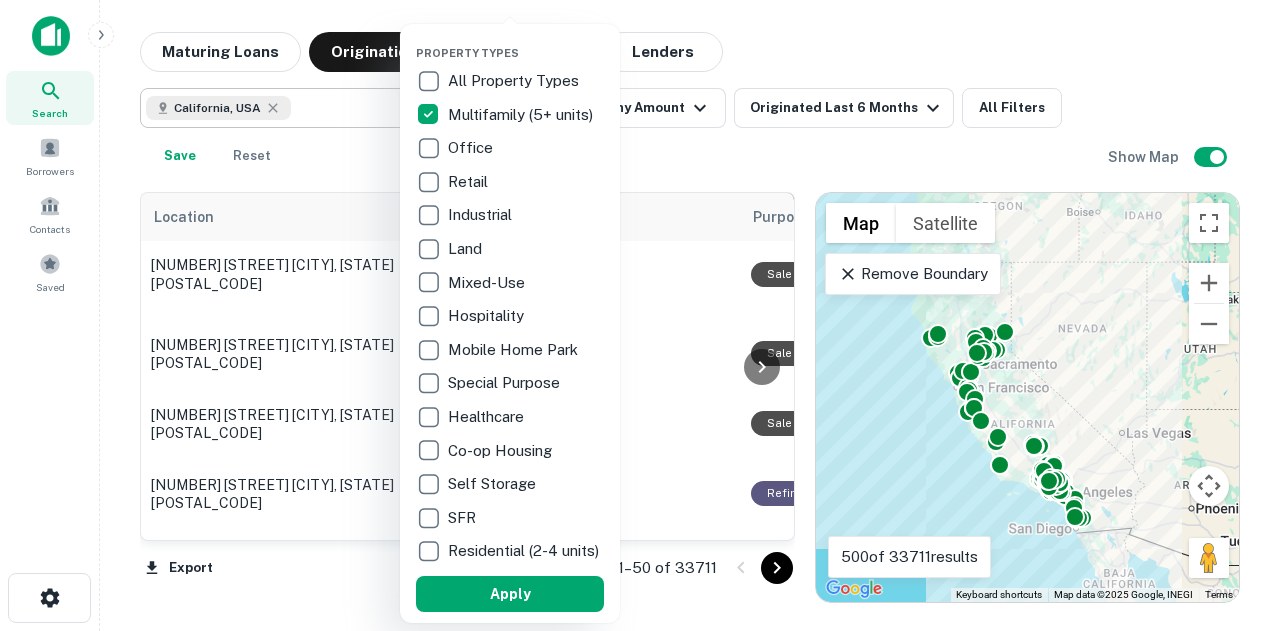 click on "Hospitality" at bounding box center [515, 81] 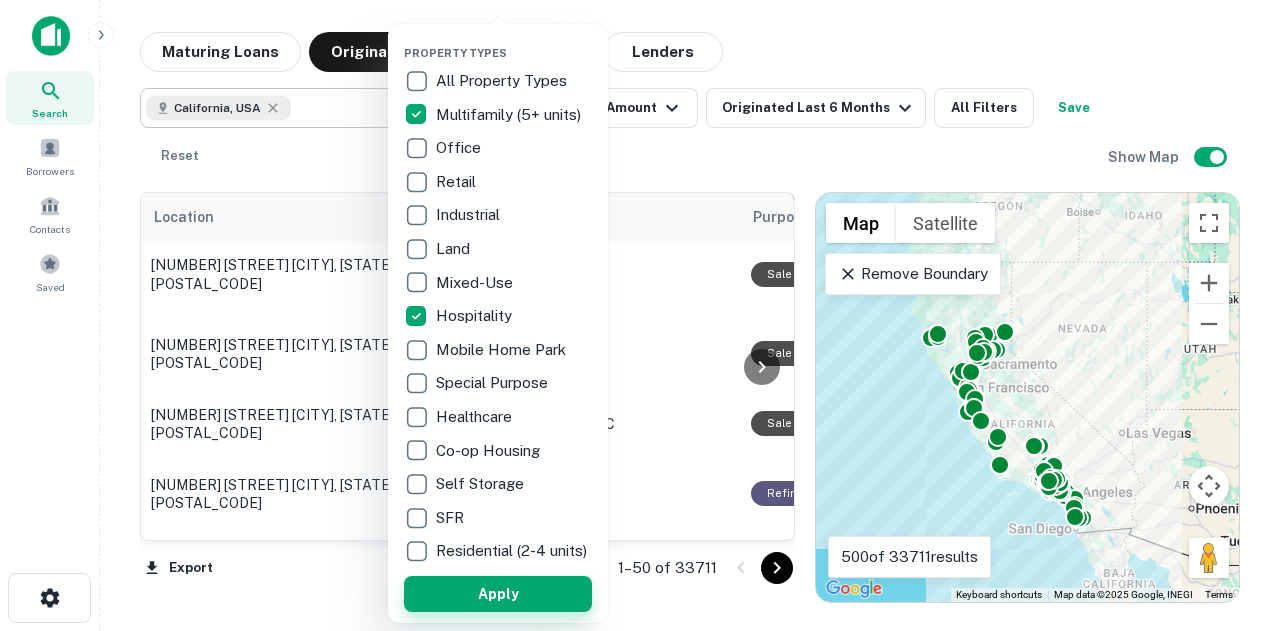 click on "Apply" at bounding box center [498, 594] 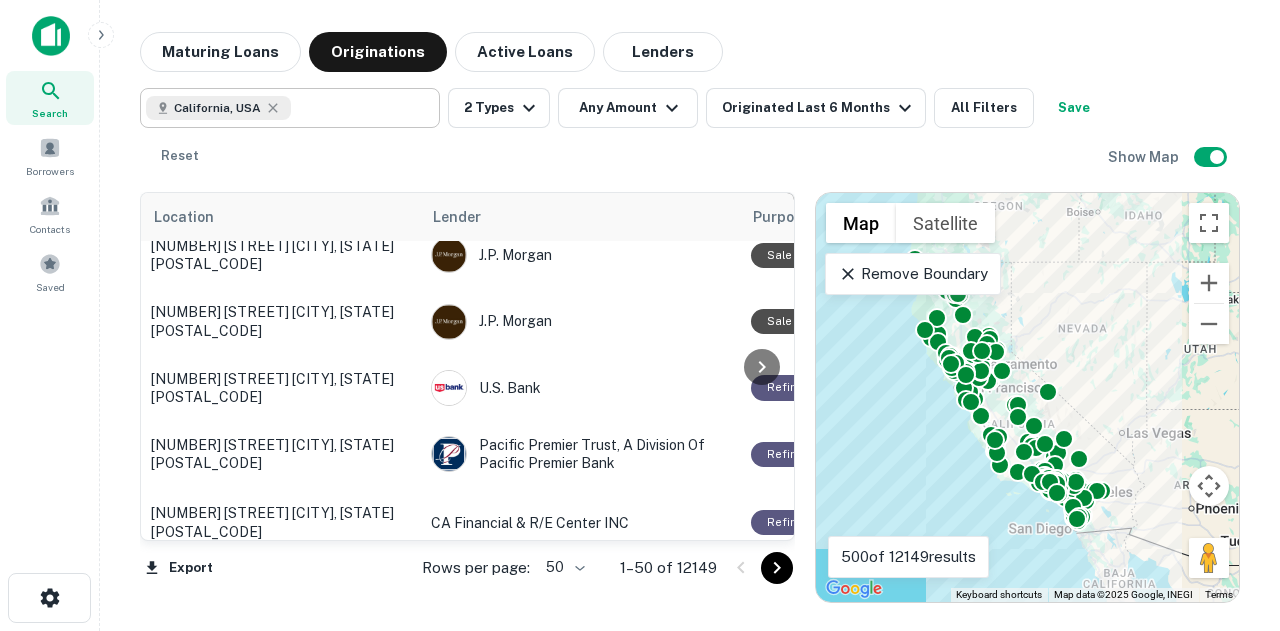 click at bounding box center [51, 36] 